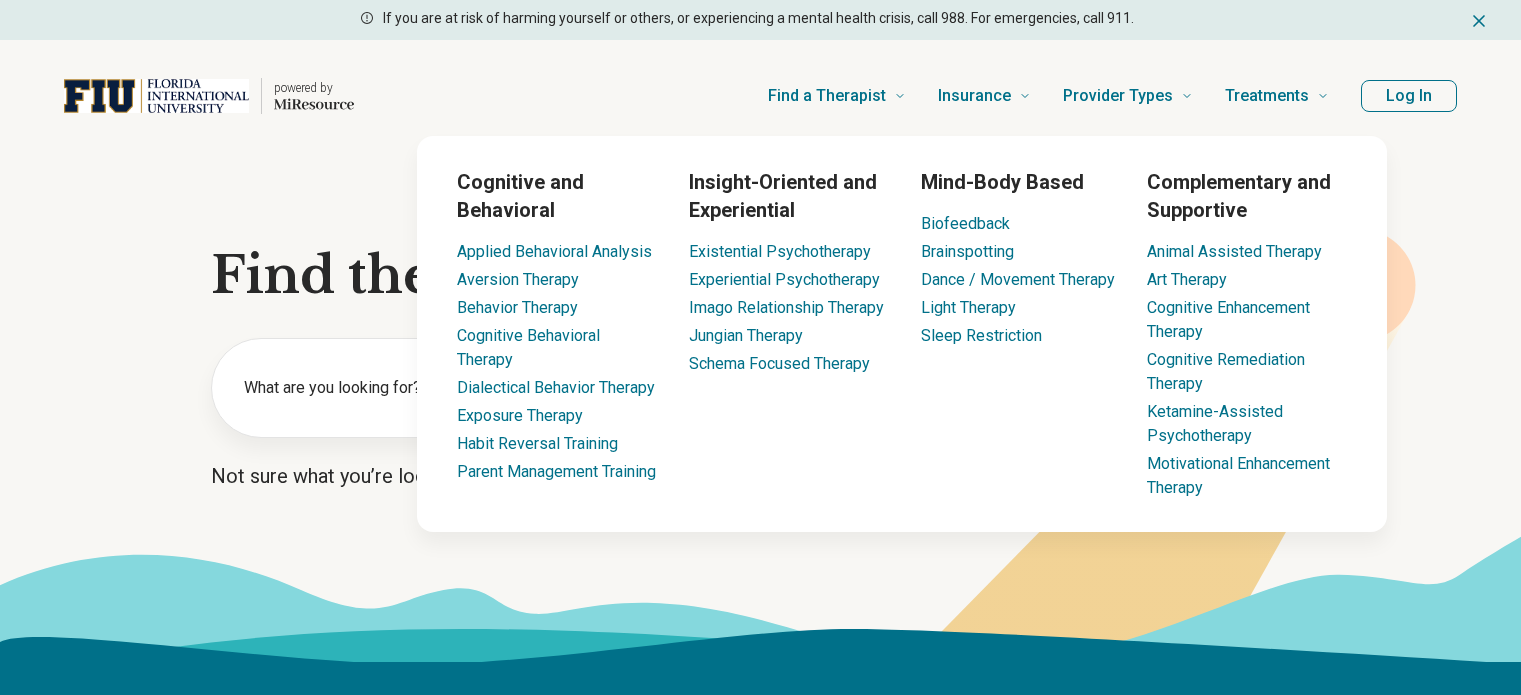 scroll, scrollTop: 0, scrollLeft: 0, axis: both 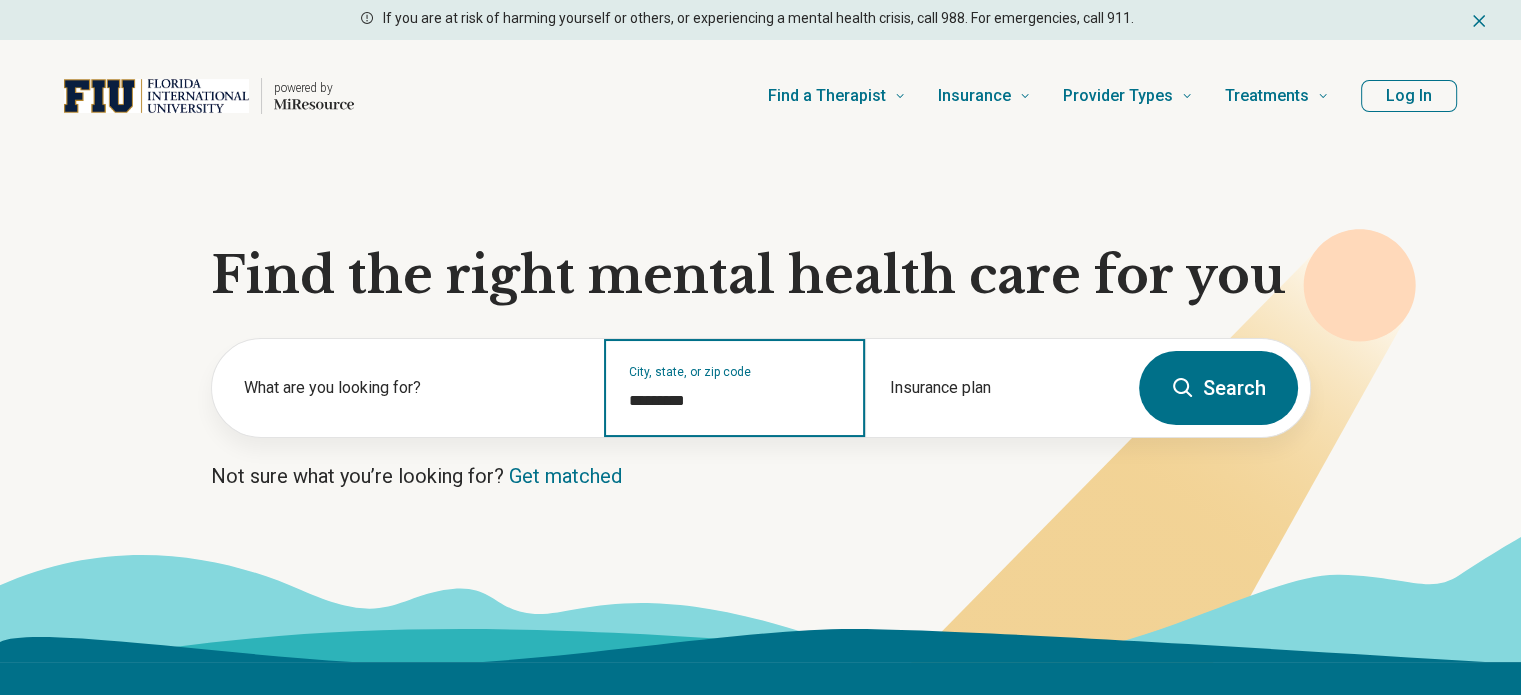 click on "*********" at bounding box center (735, 401) 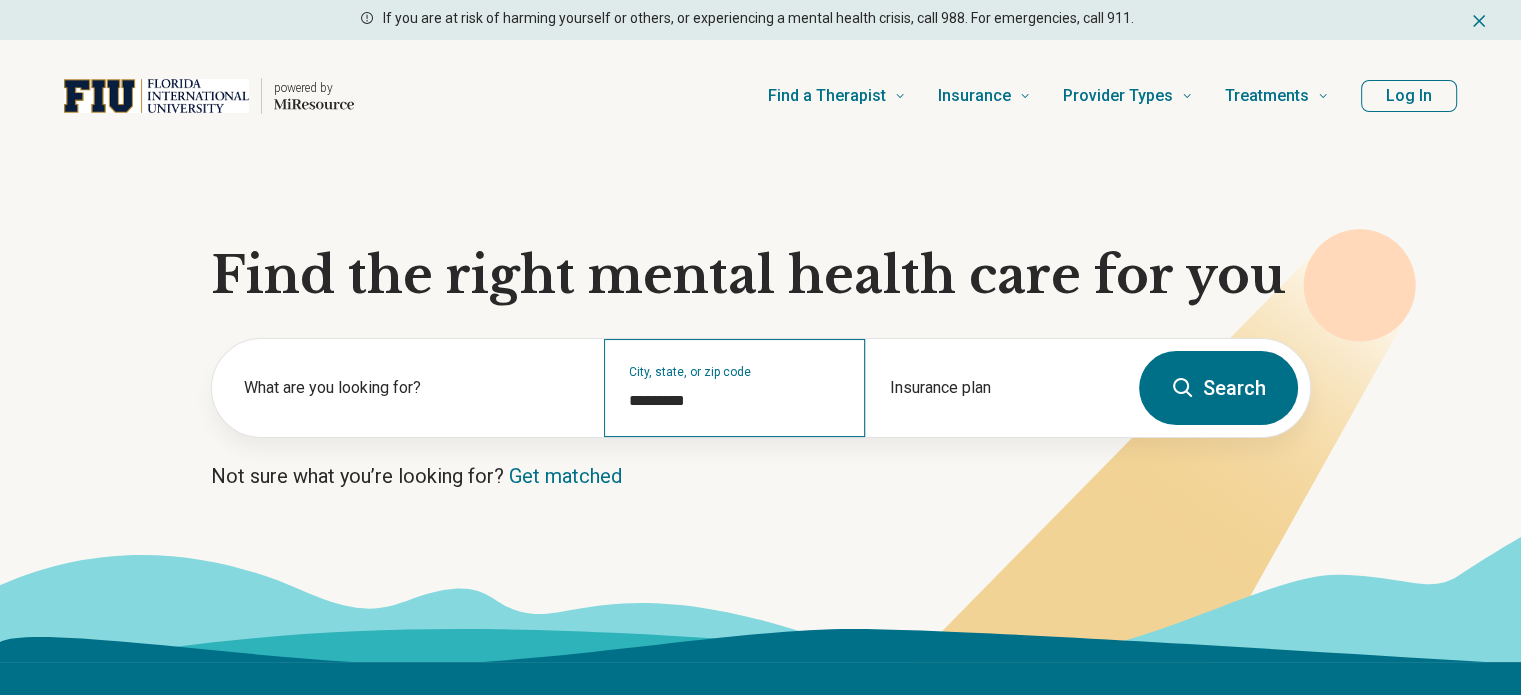 drag, startPoint x: 627, startPoint y: 394, endPoint x: 695, endPoint y: 398, distance: 68.117546 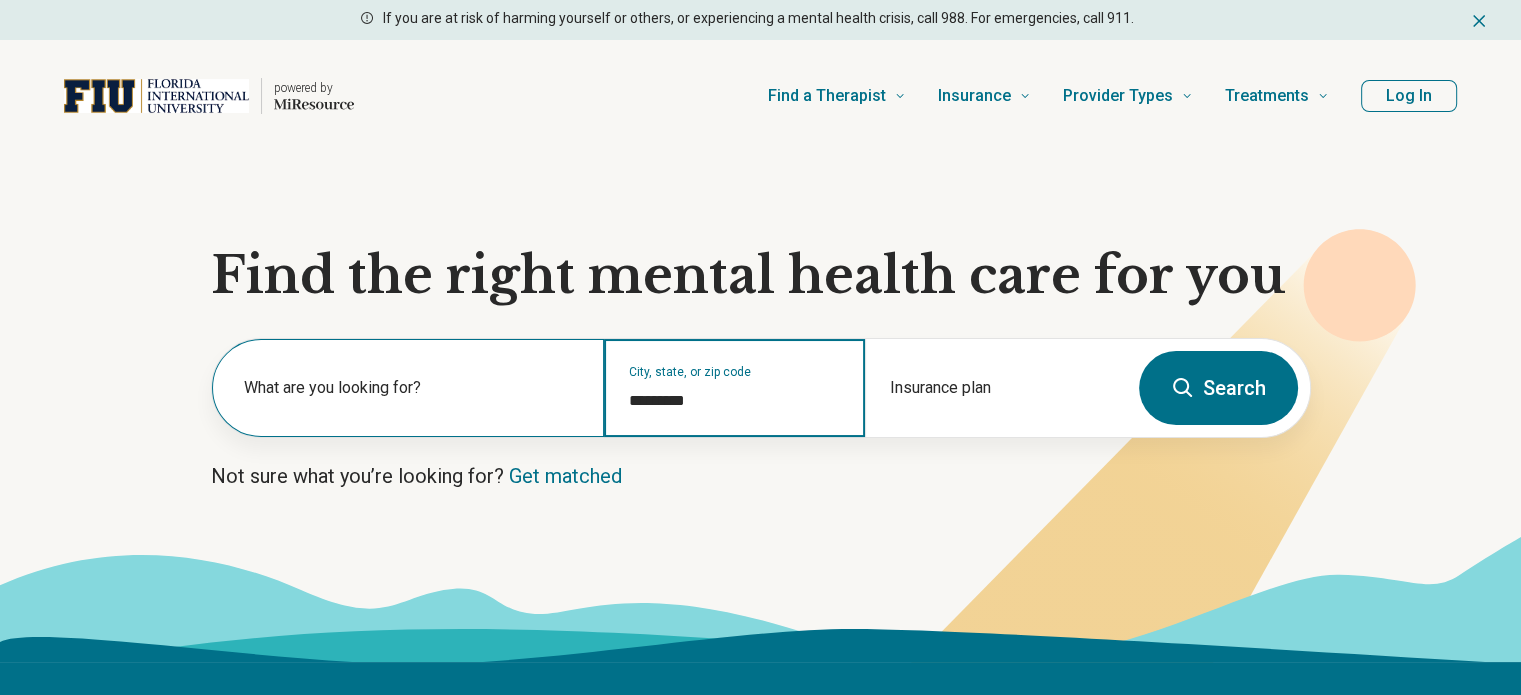 drag, startPoint x: 695, startPoint y: 398, endPoint x: 556, endPoint y: 410, distance: 139.51703 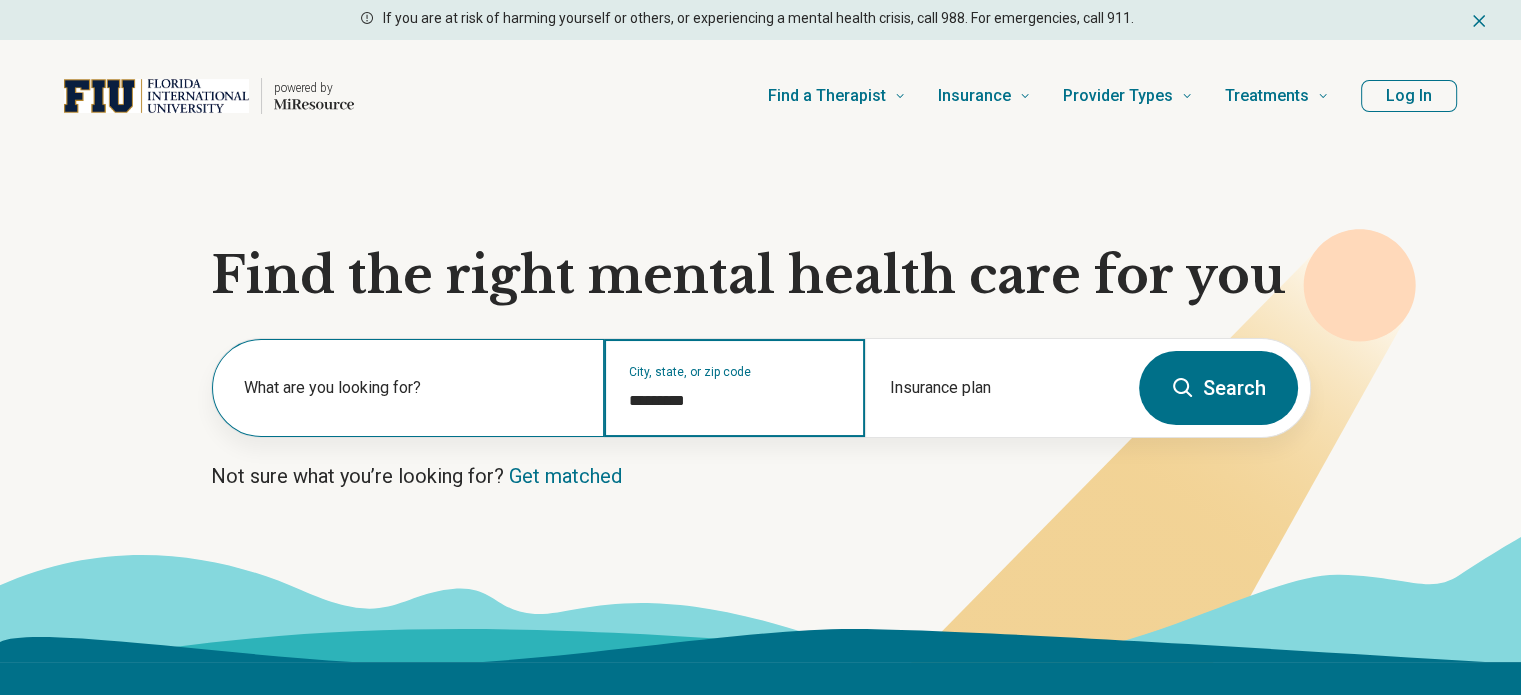 click on "What are you looking for? City, state, or zip code ********* Insurance plan" at bounding box center (669, 388) 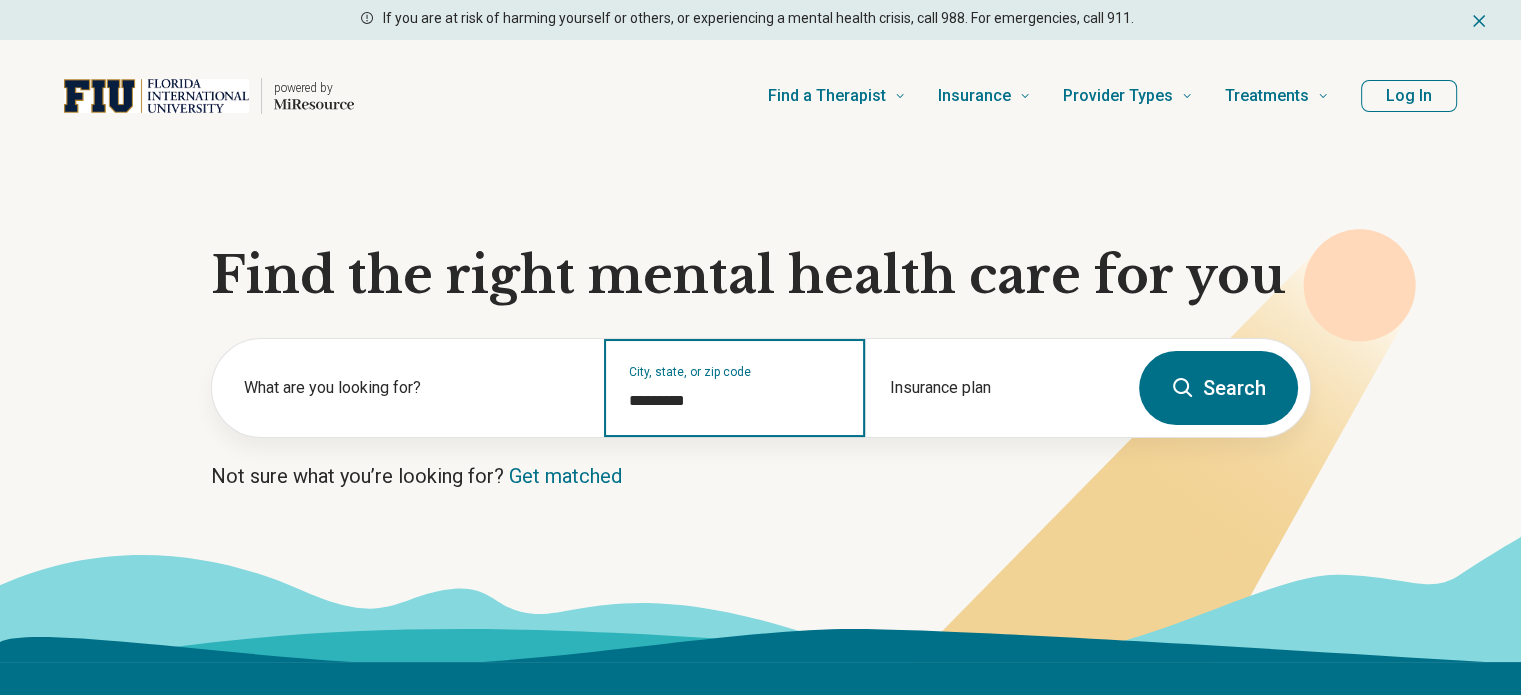 click on "*********" at bounding box center [735, 401] 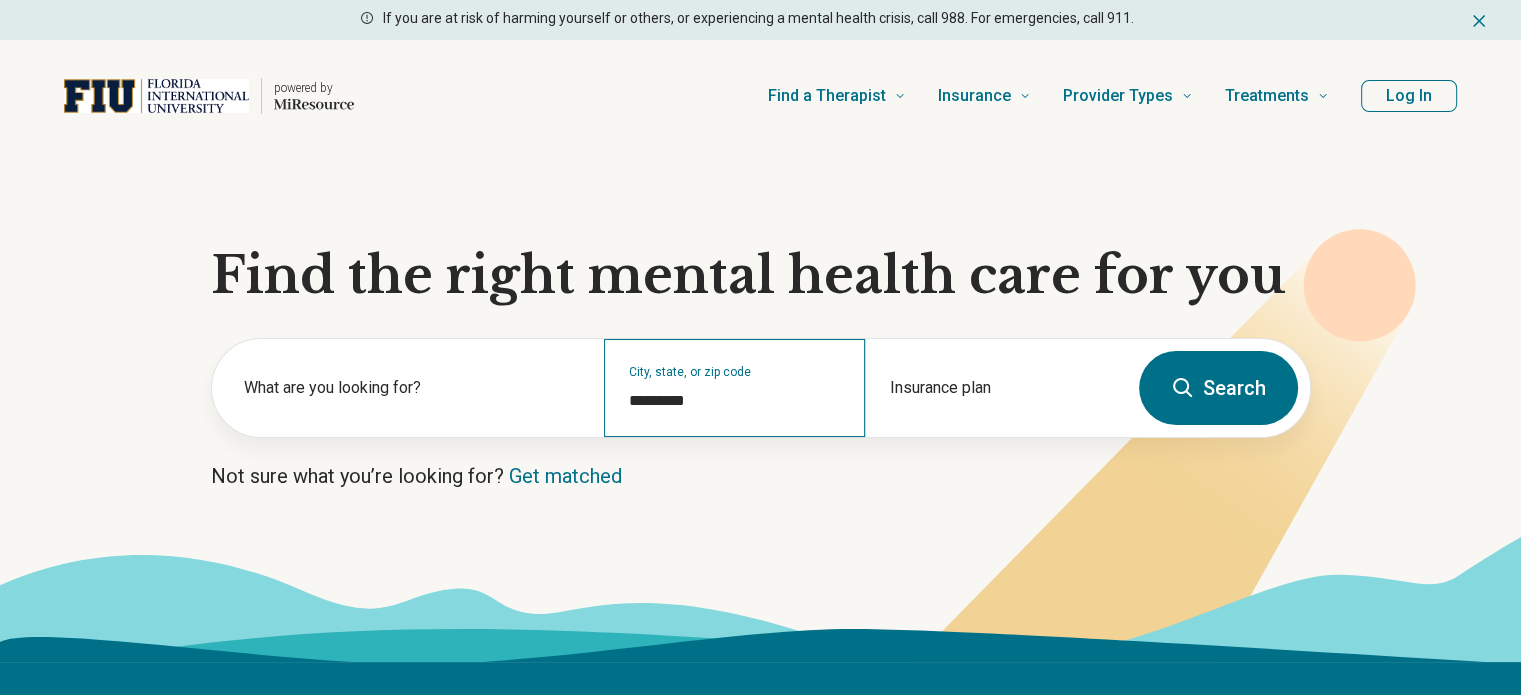 drag, startPoint x: 709, startPoint y: 414, endPoint x: 632, endPoint y: 415, distance: 77.00649 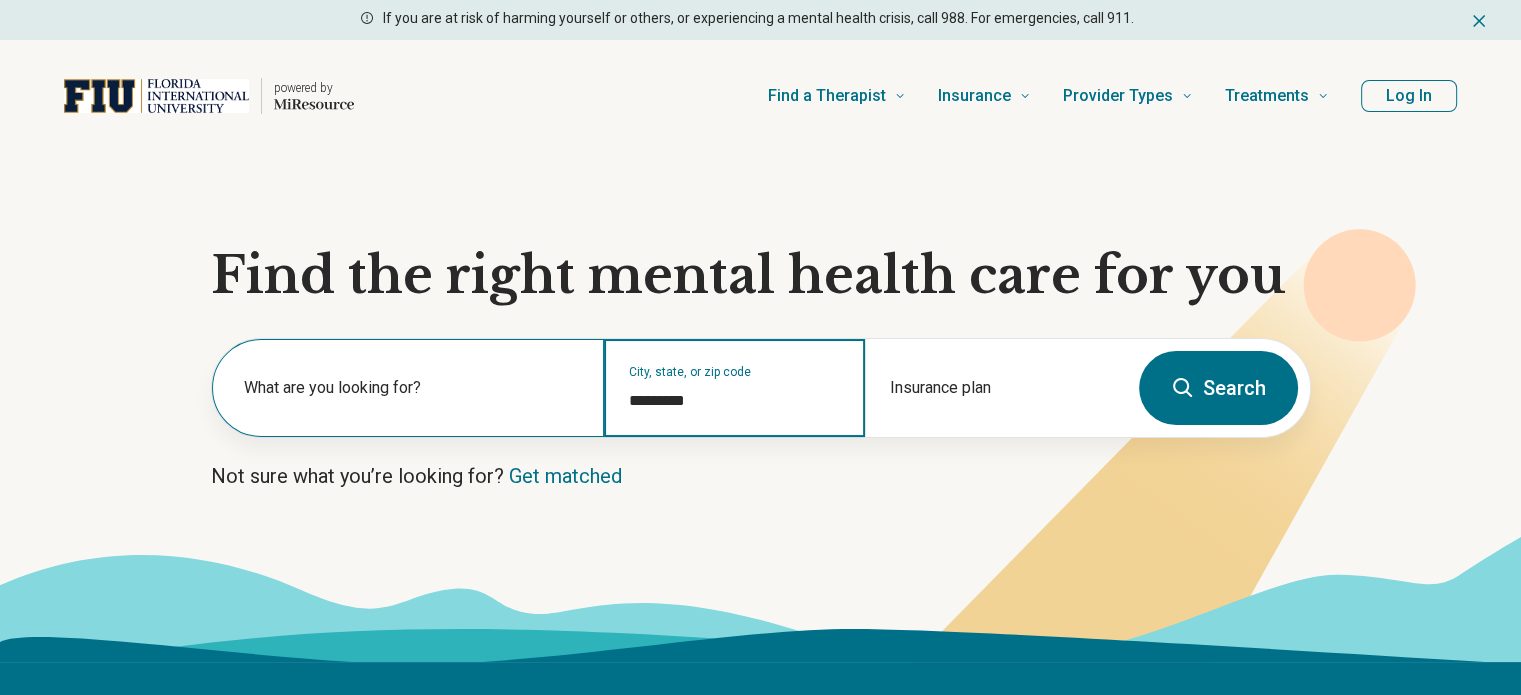 drag, startPoint x: 701, startPoint y: 407, endPoint x: 512, endPoint y: 419, distance: 189.38057 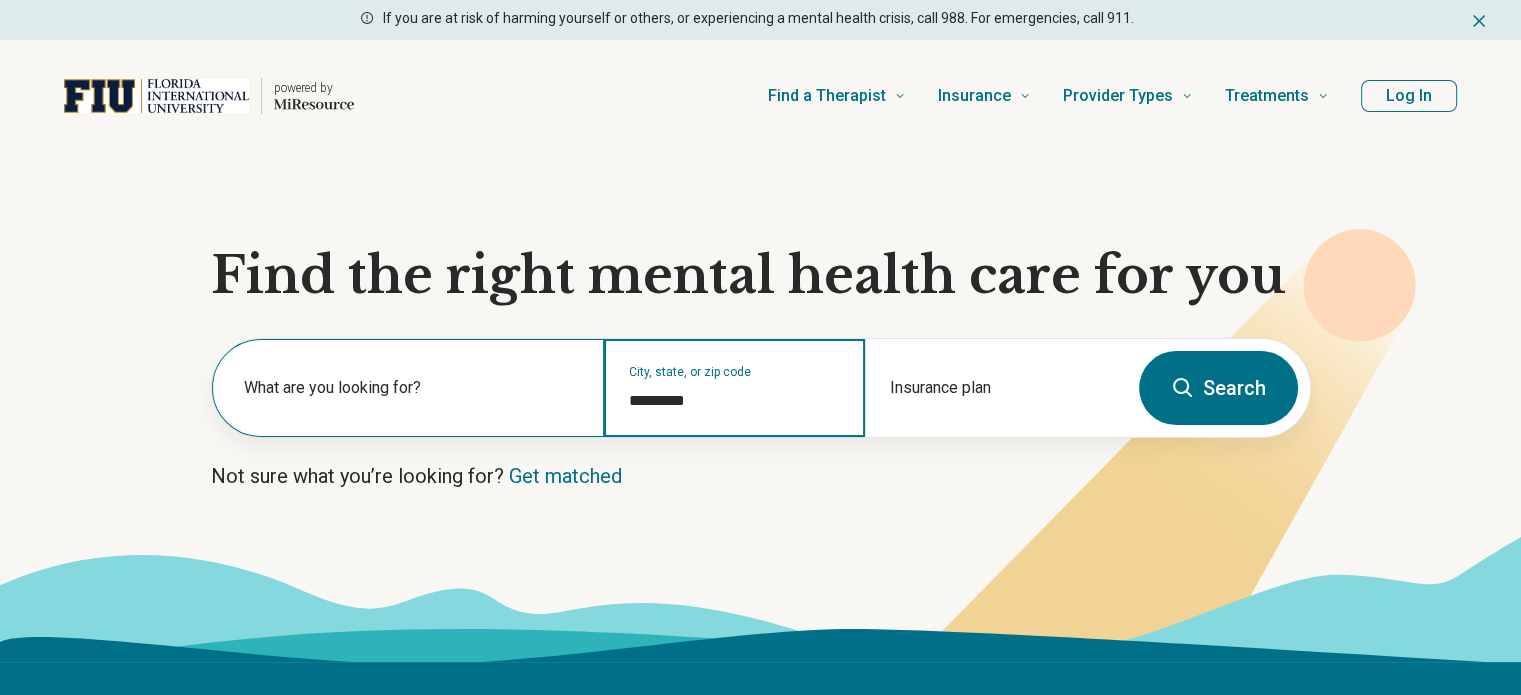 click on "What are you looking for? City, state, or zip code ********* Insurance plan" at bounding box center (669, 388) 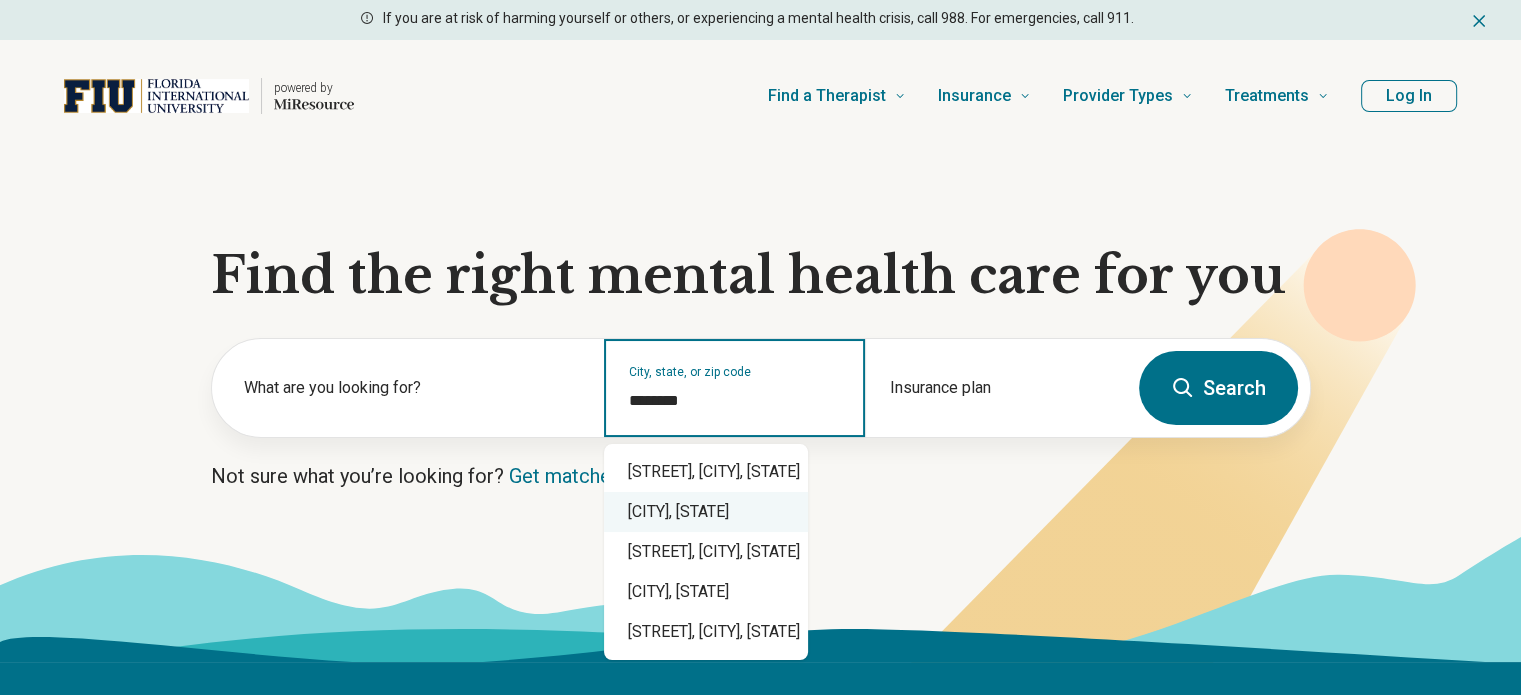 click on "[CITY], [STATE]" at bounding box center [706, 512] 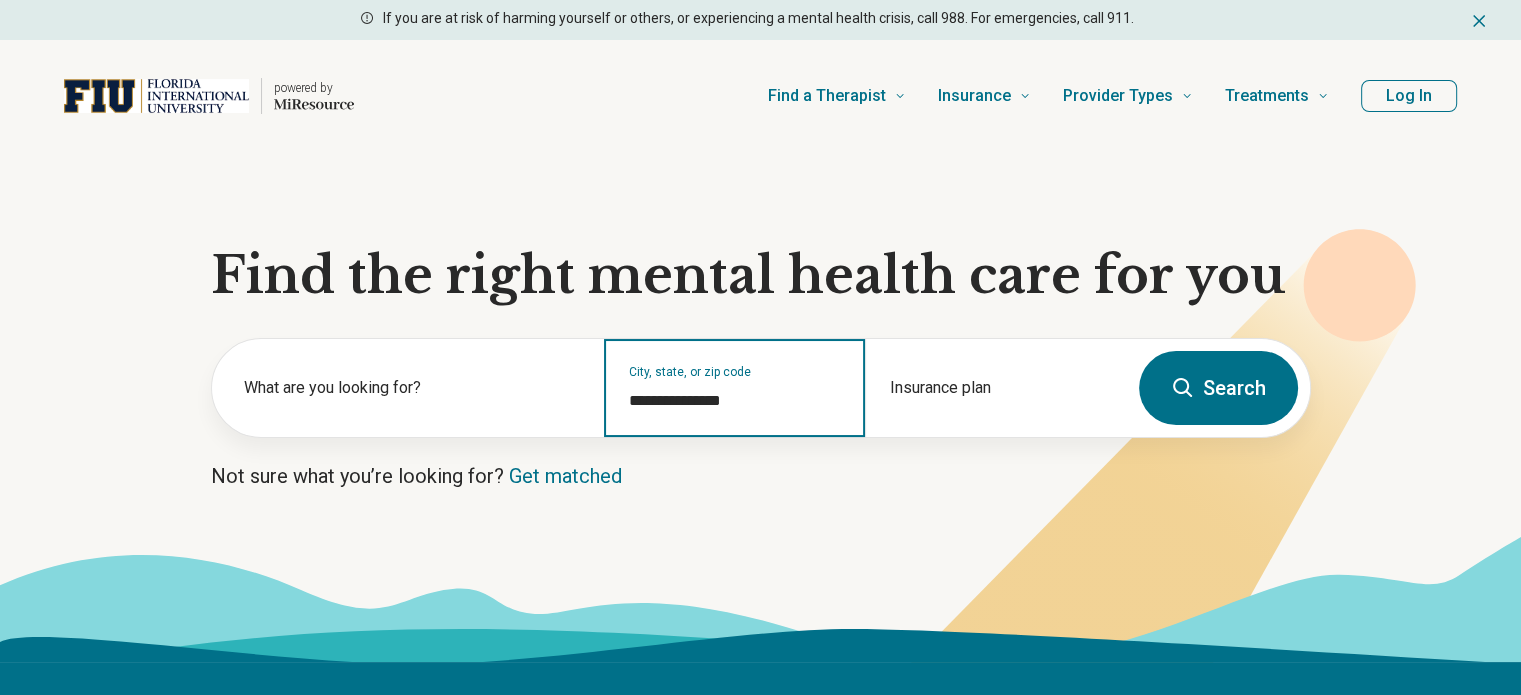 type on "**********" 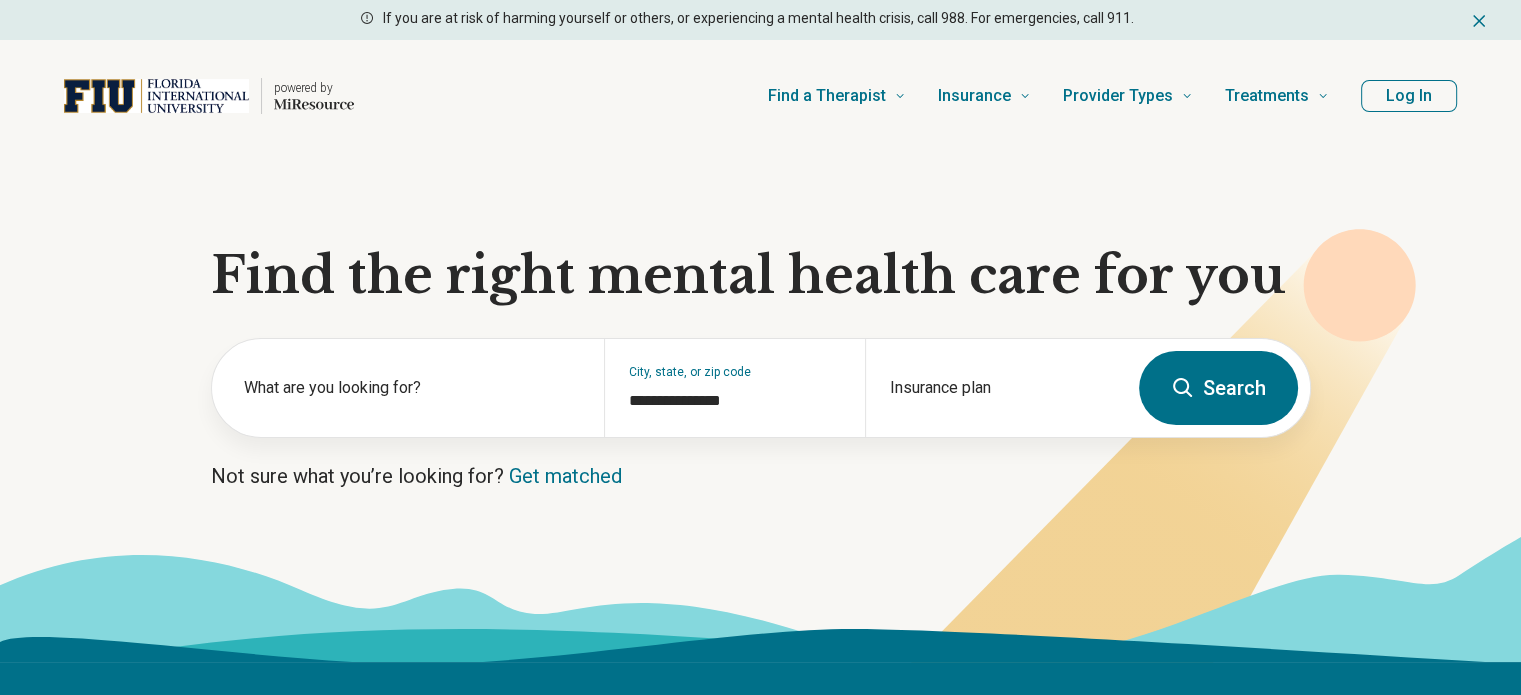 click on "Search" at bounding box center (1218, 388) 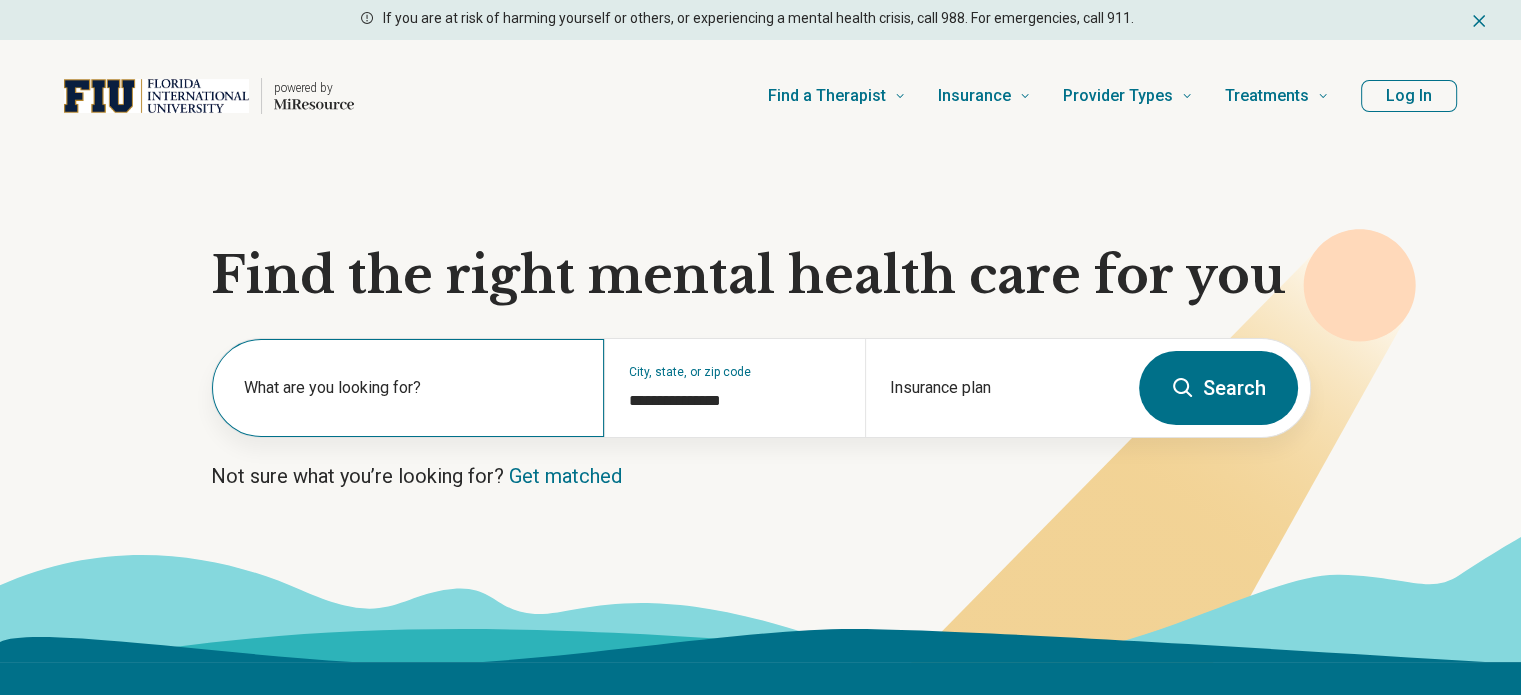 click on "What are you looking for?" at bounding box center (412, 388) 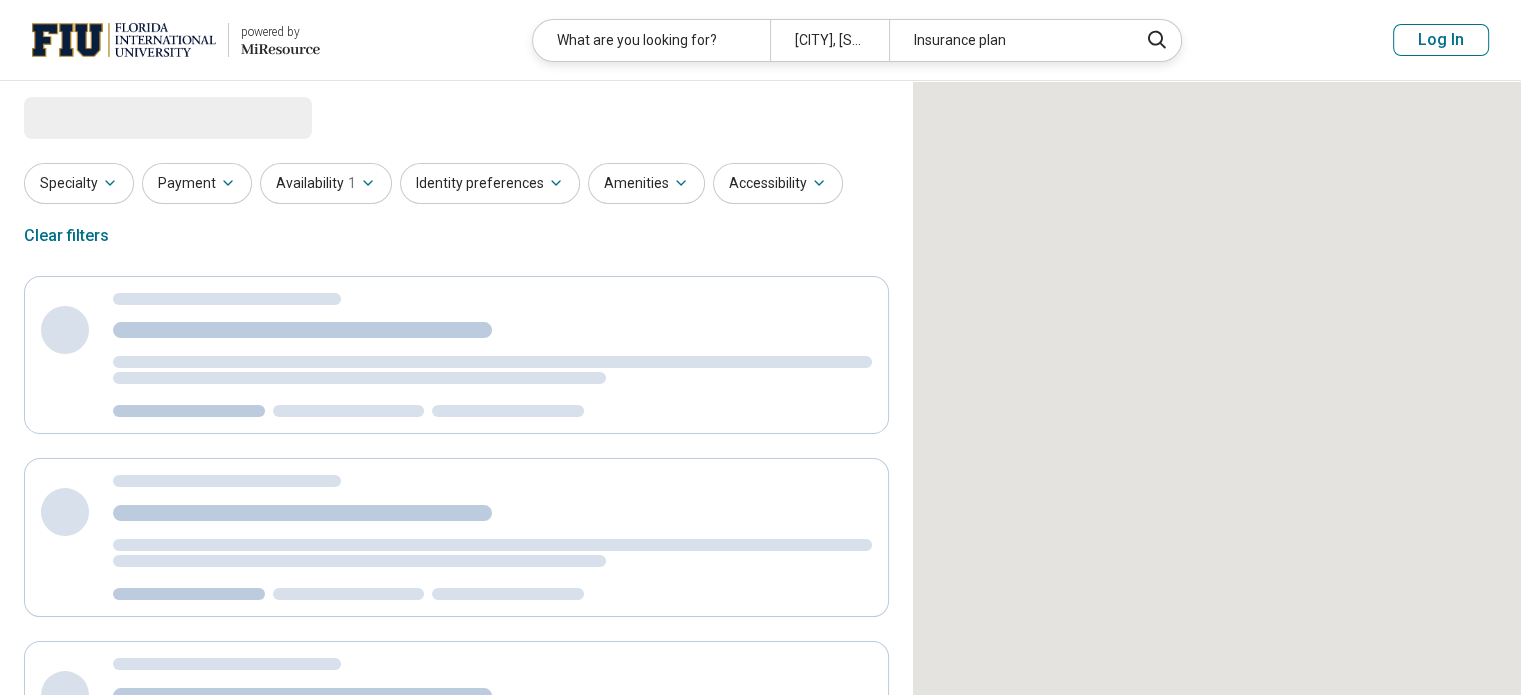 select on "***" 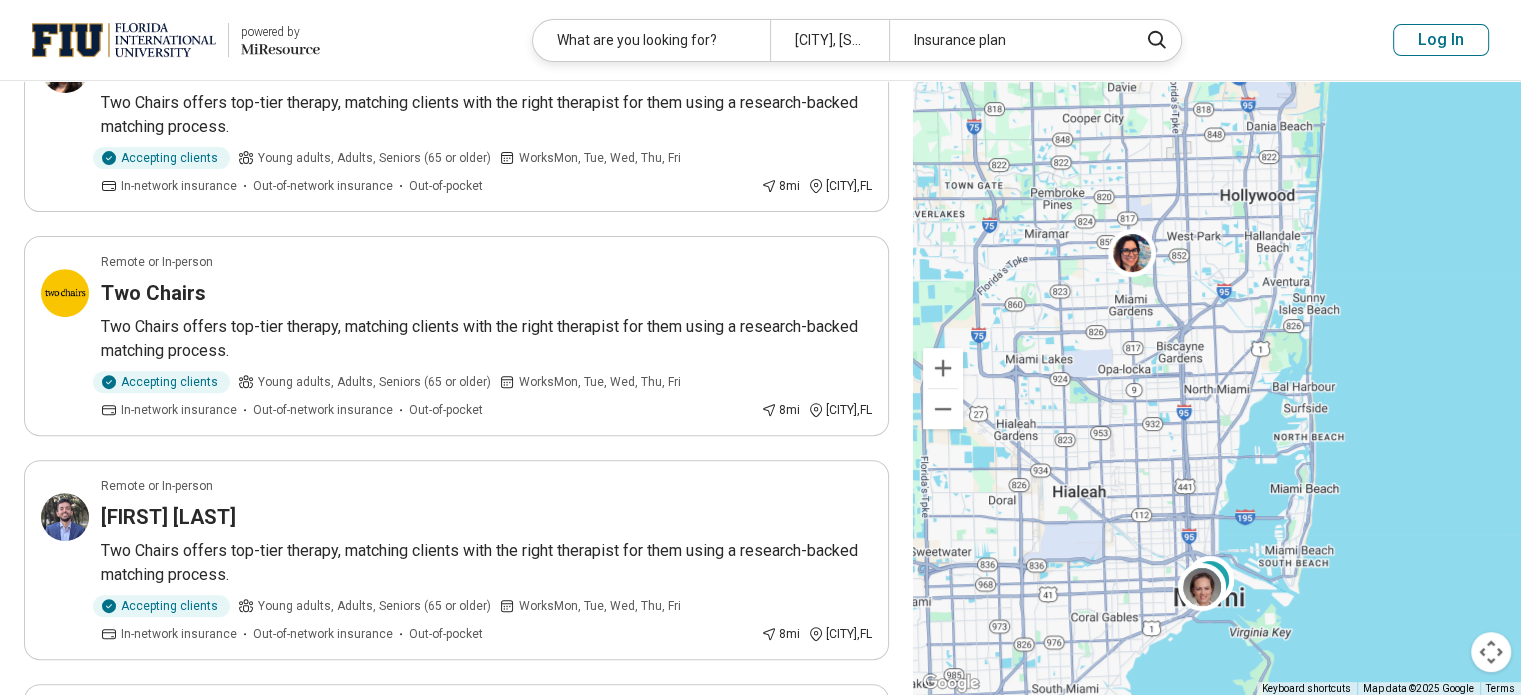 scroll, scrollTop: 700, scrollLeft: 0, axis: vertical 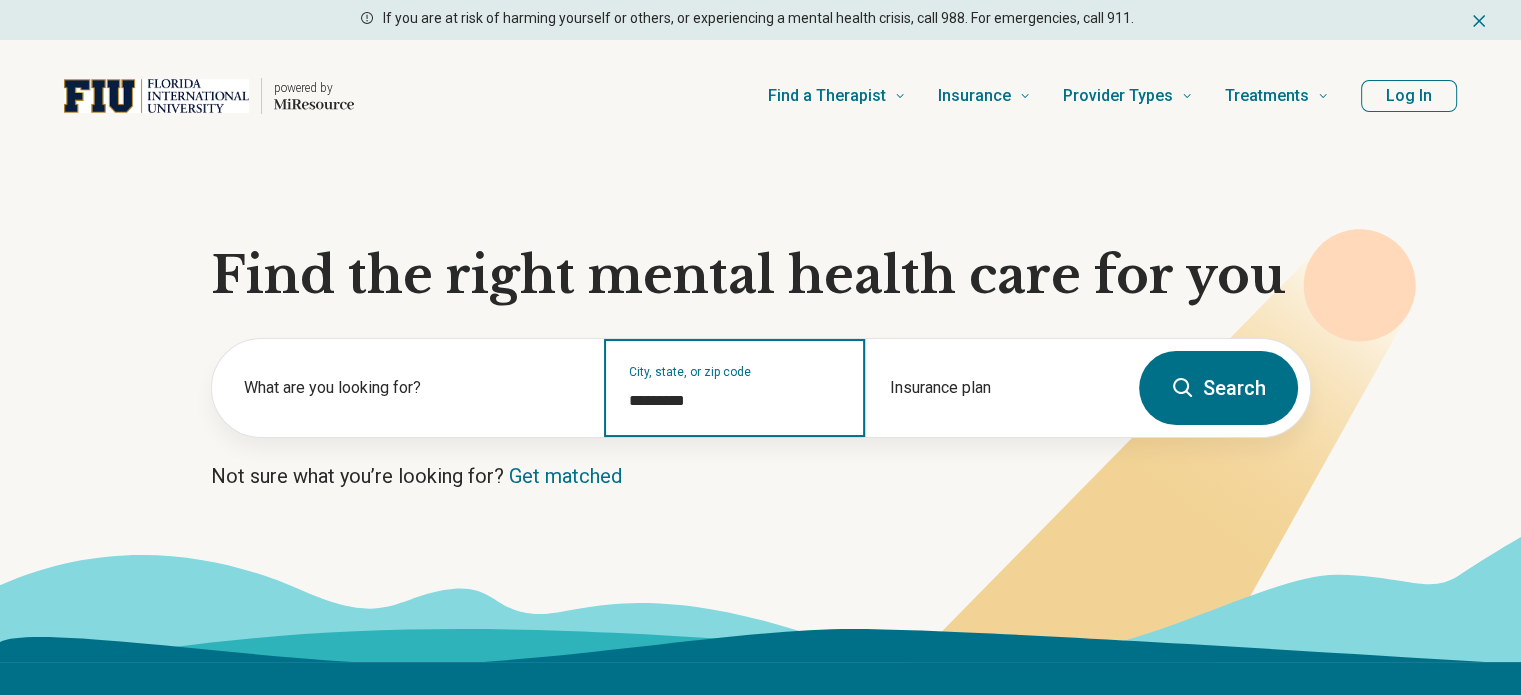 click on "*********" at bounding box center (735, 401) 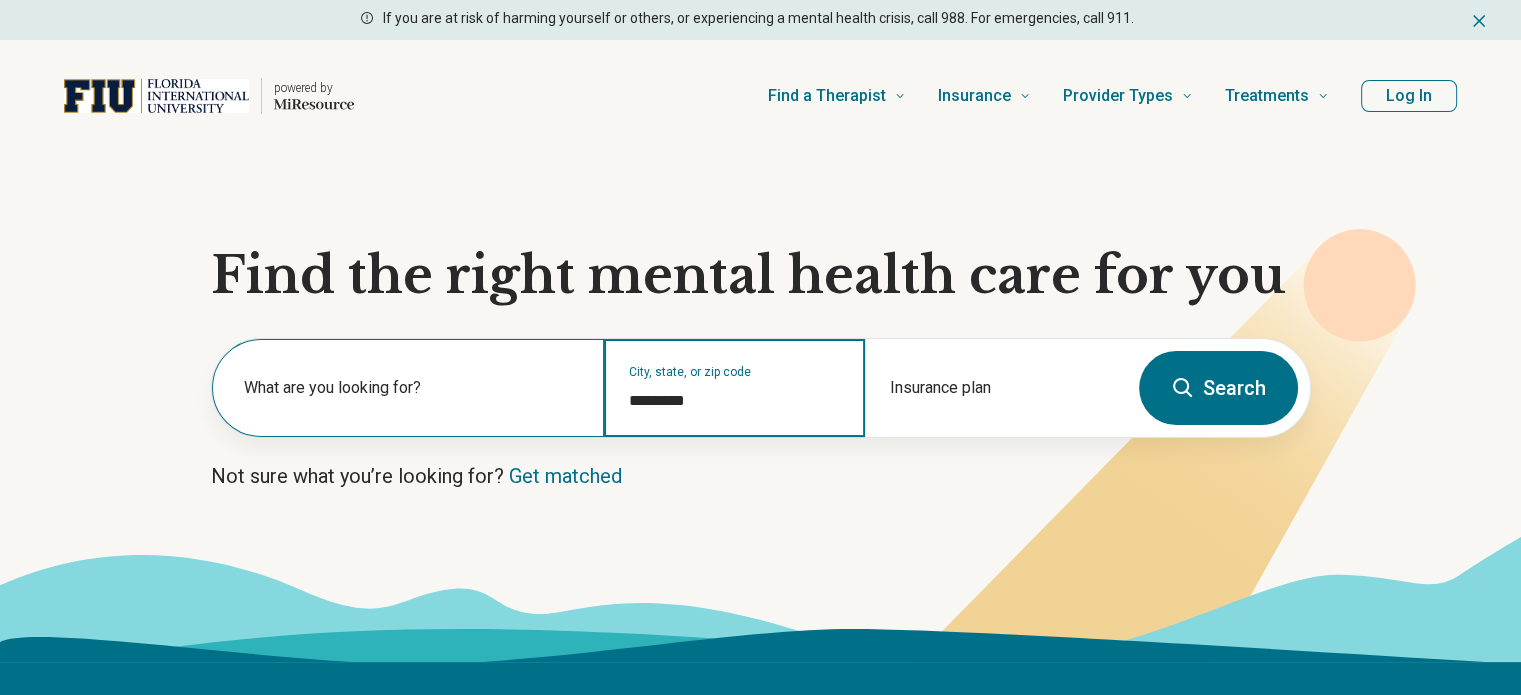 drag, startPoint x: 732, startPoint y: 405, endPoint x: 317, endPoint y: 394, distance: 415.14575 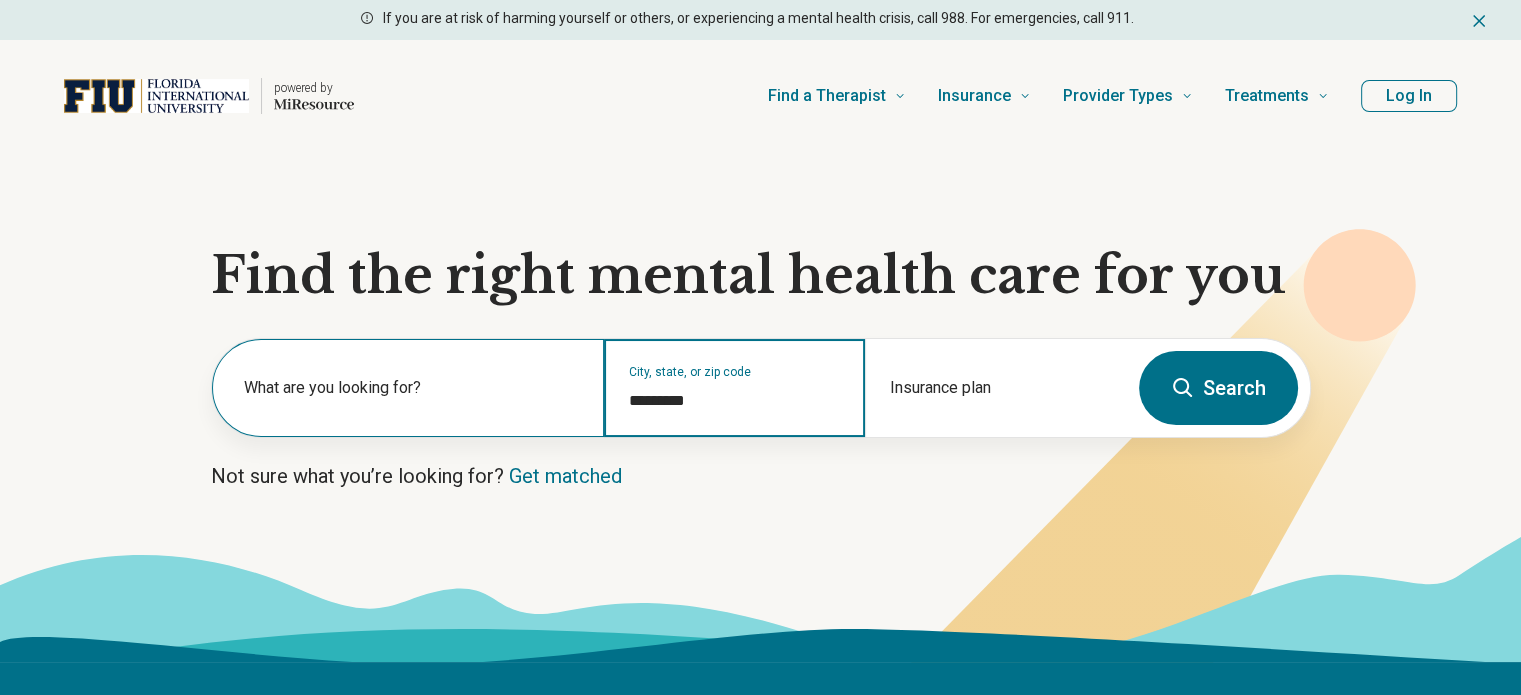 click on "What are you looking for? City, state, or zip code ********* Insurance plan" at bounding box center [669, 388] 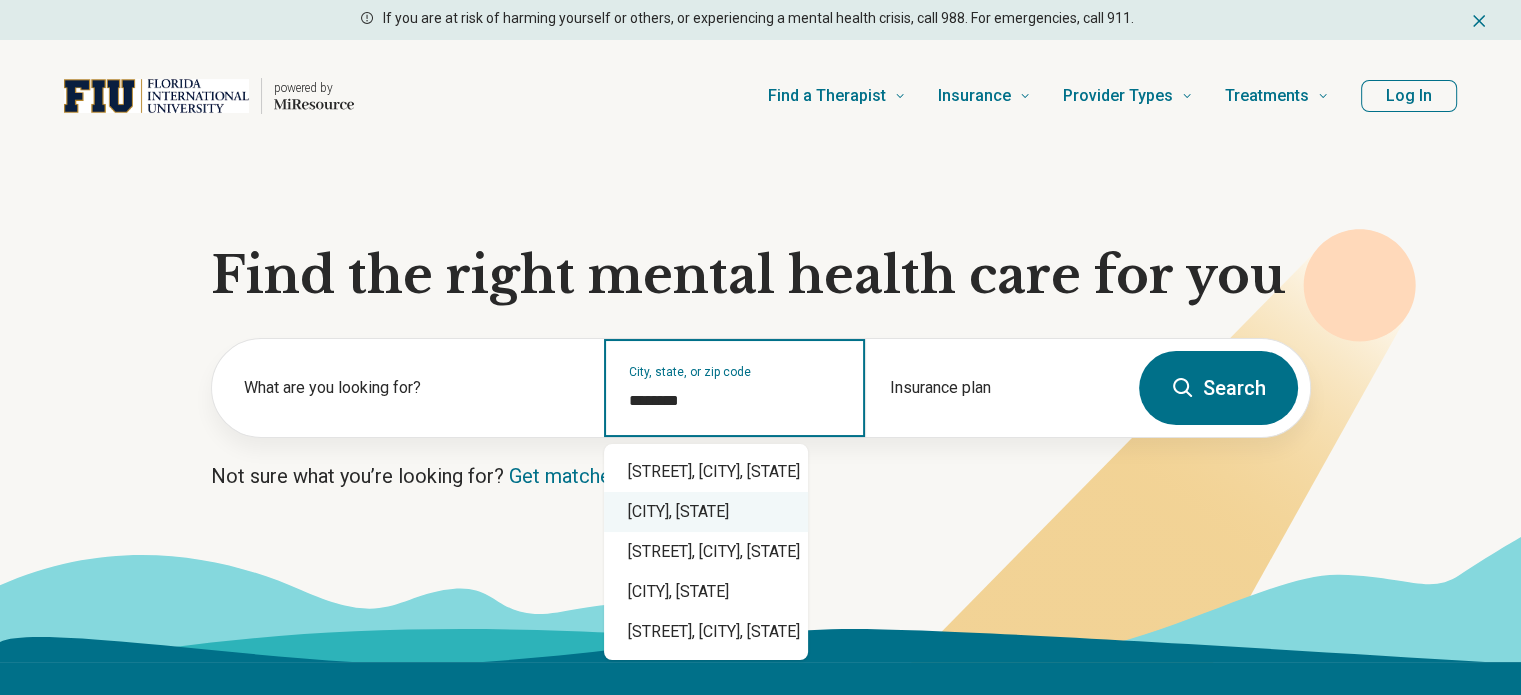 click on "[CITY], [STATE]" at bounding box center (706, 512) 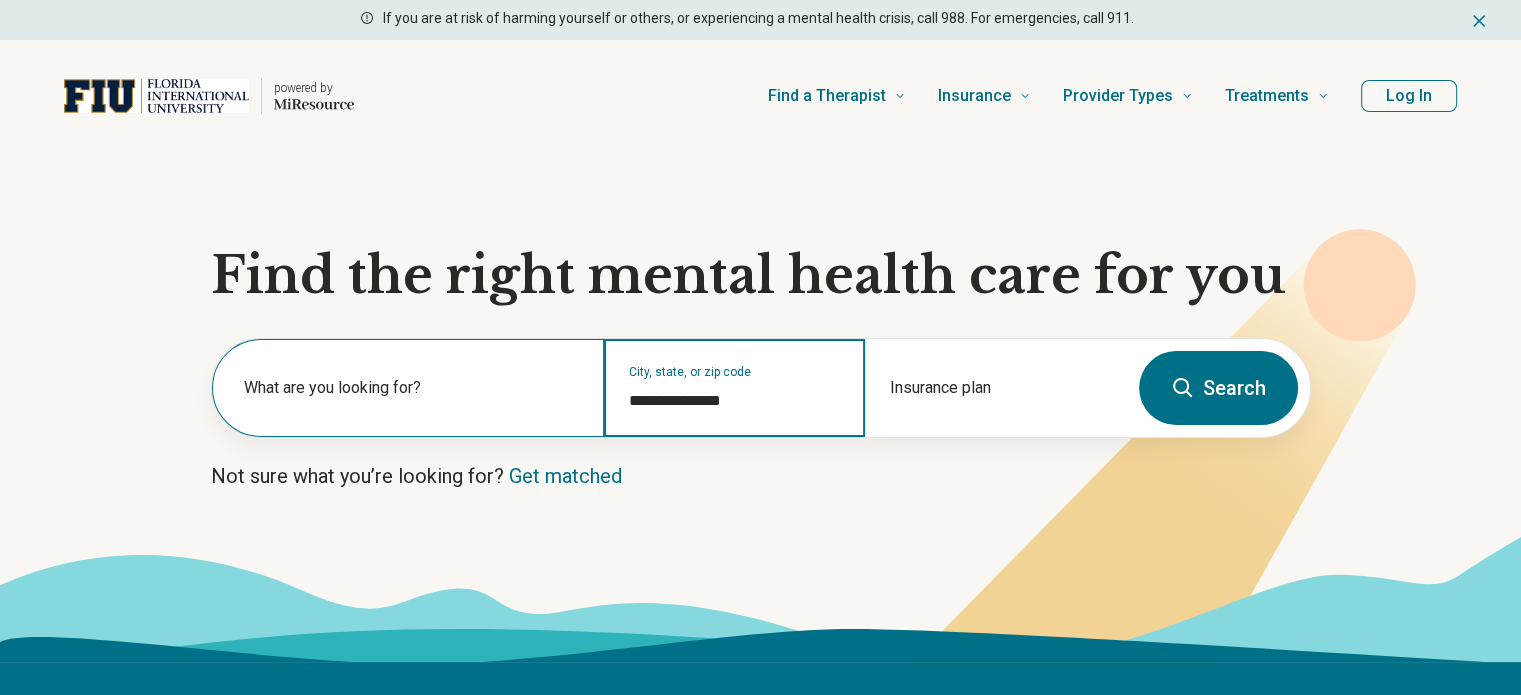 type on "**********" 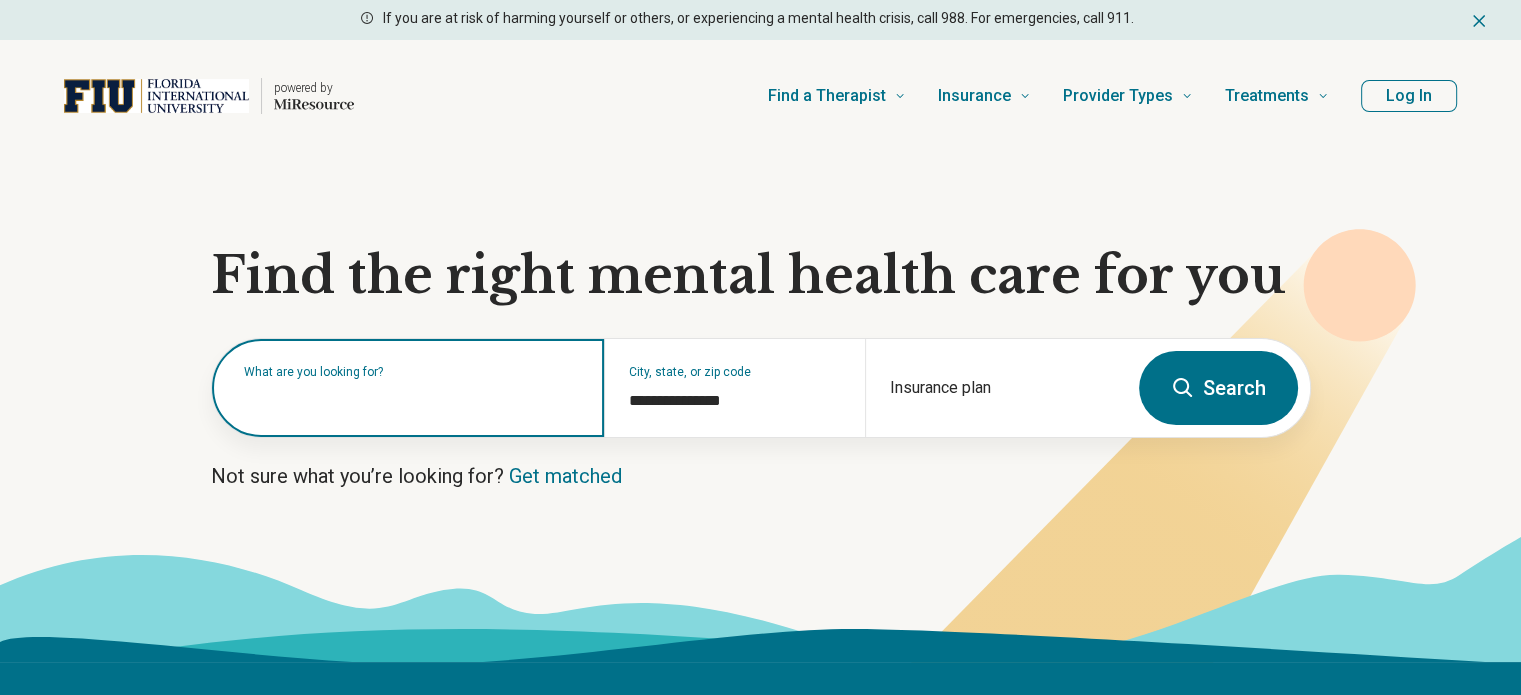 click at bounding box center (412, 398) 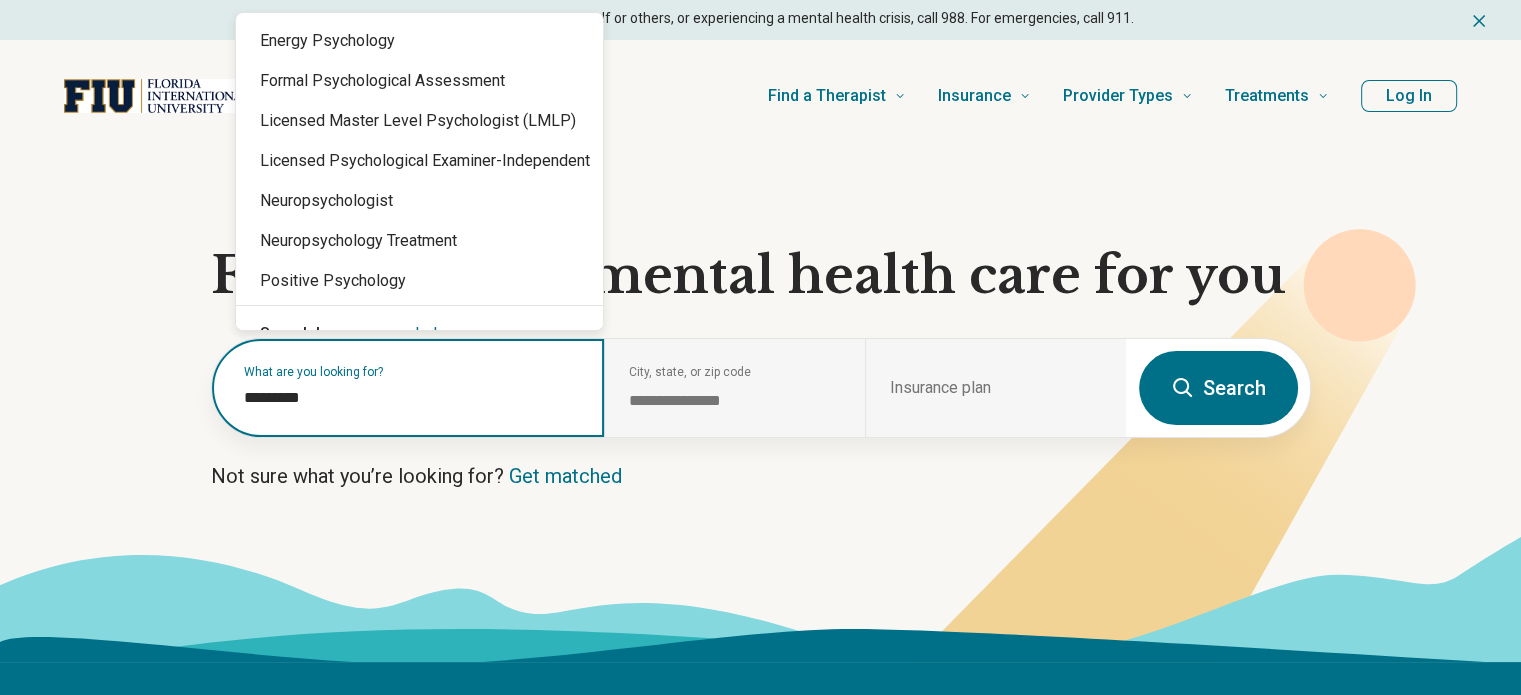 type on "**********" 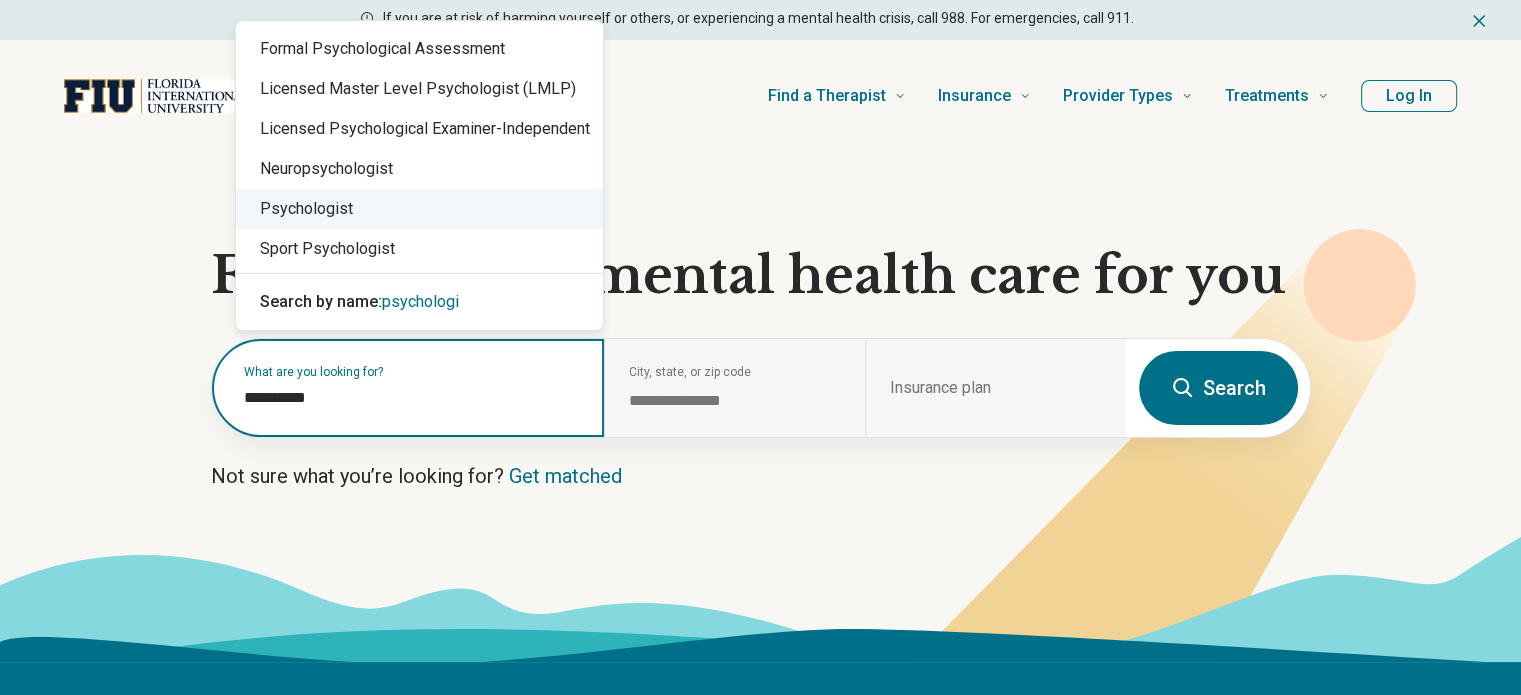 click on "Psychologist" at bounding box center (419, 209) 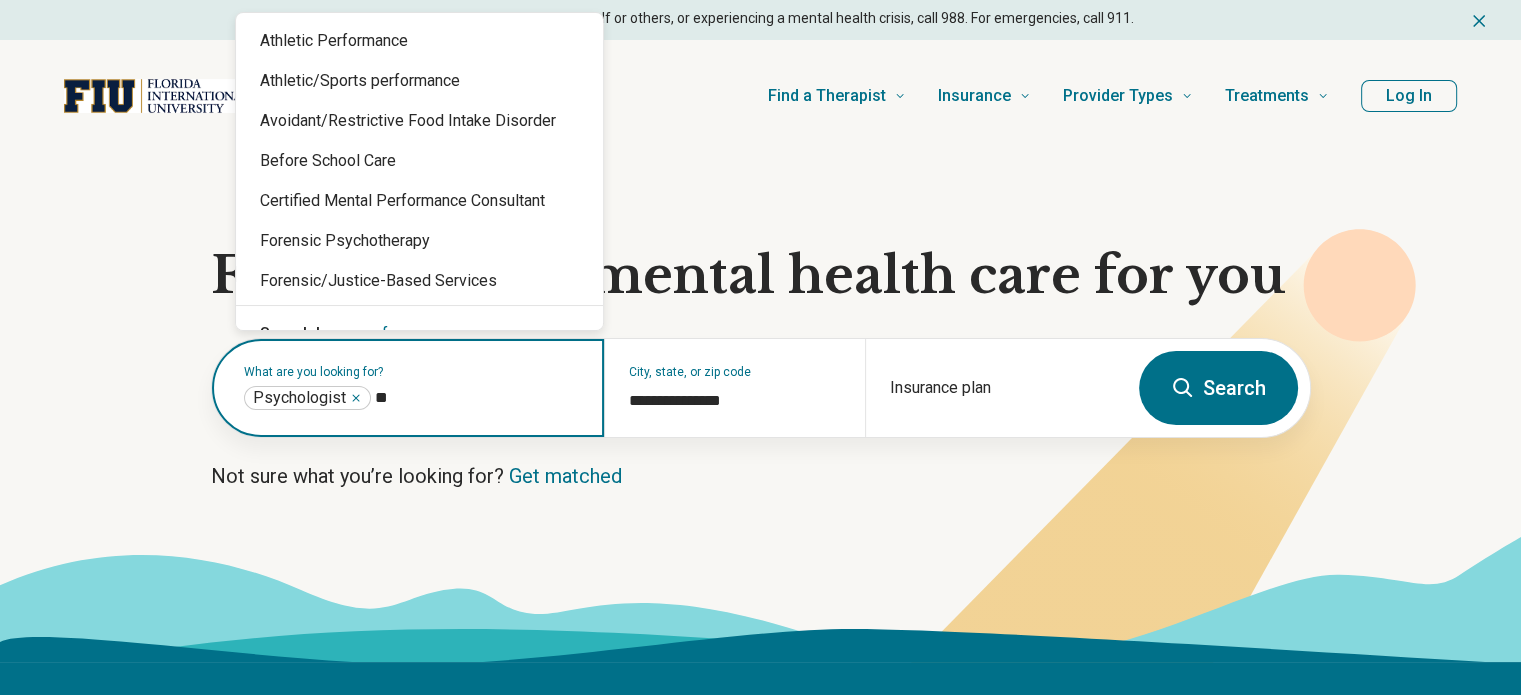 type on "*" 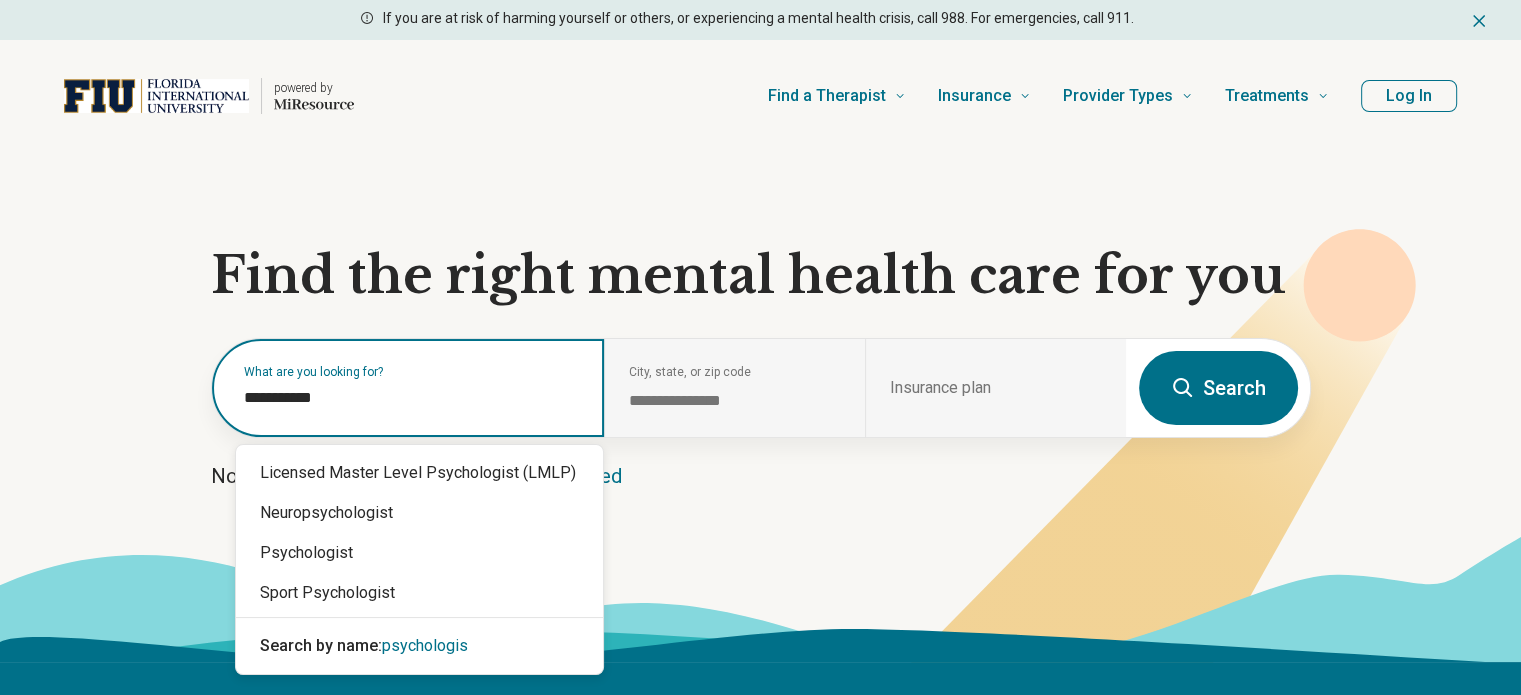 type on "**********" 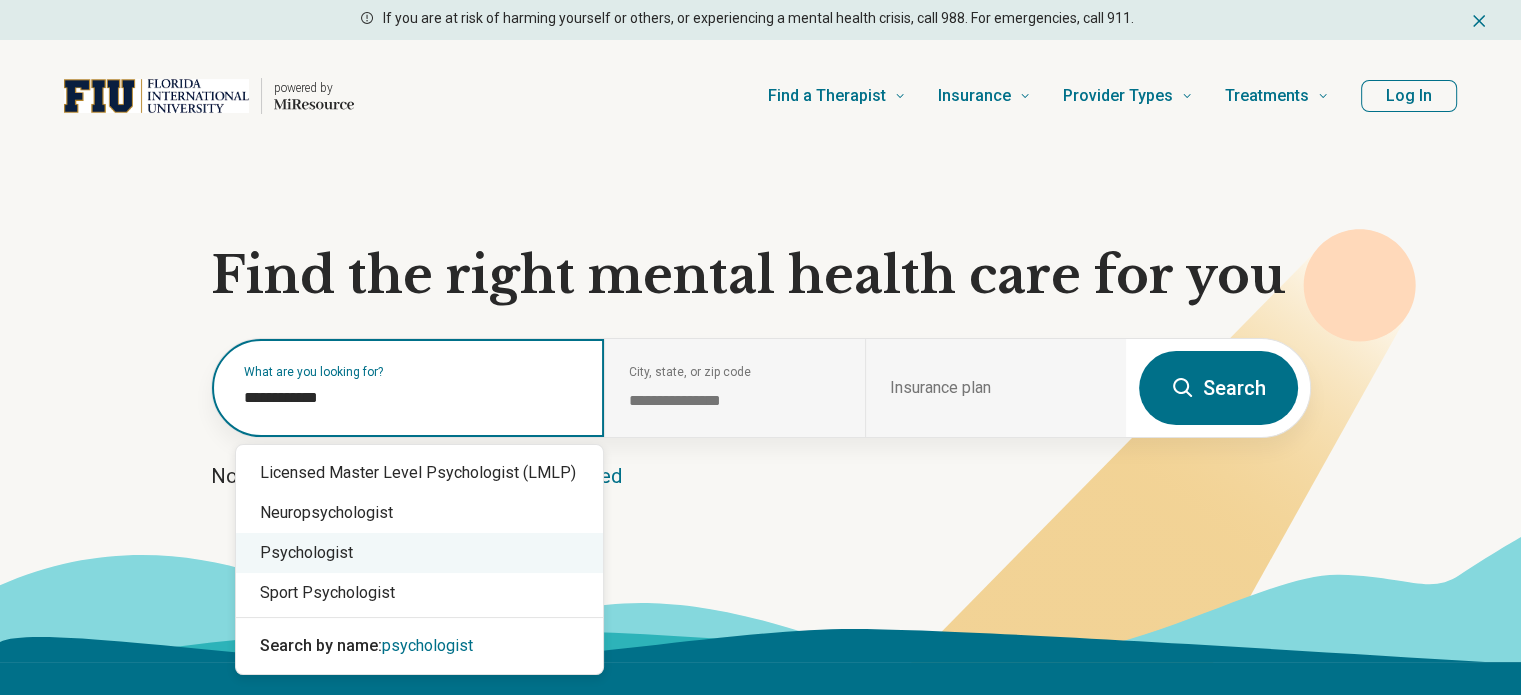 click on "Psychologist" at bounding box center (419, 553) 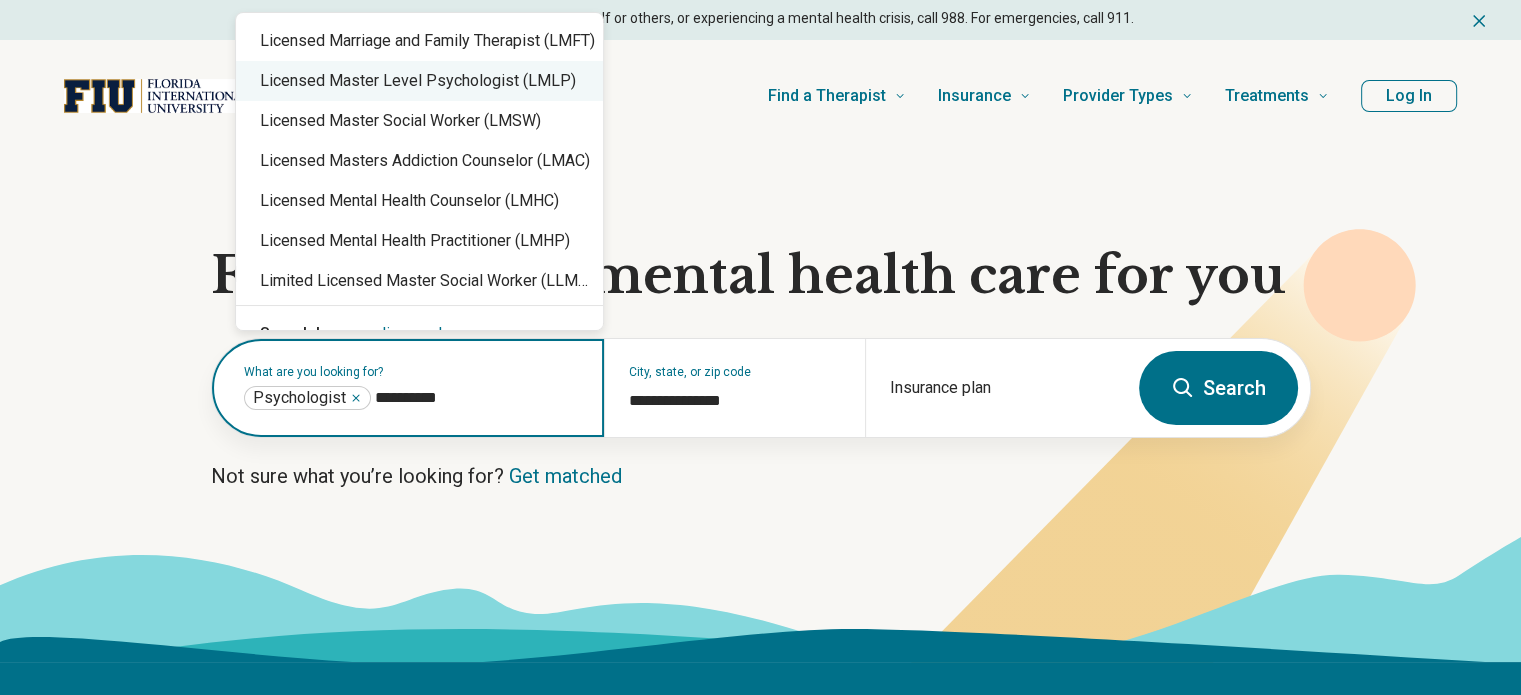 type on "**********" 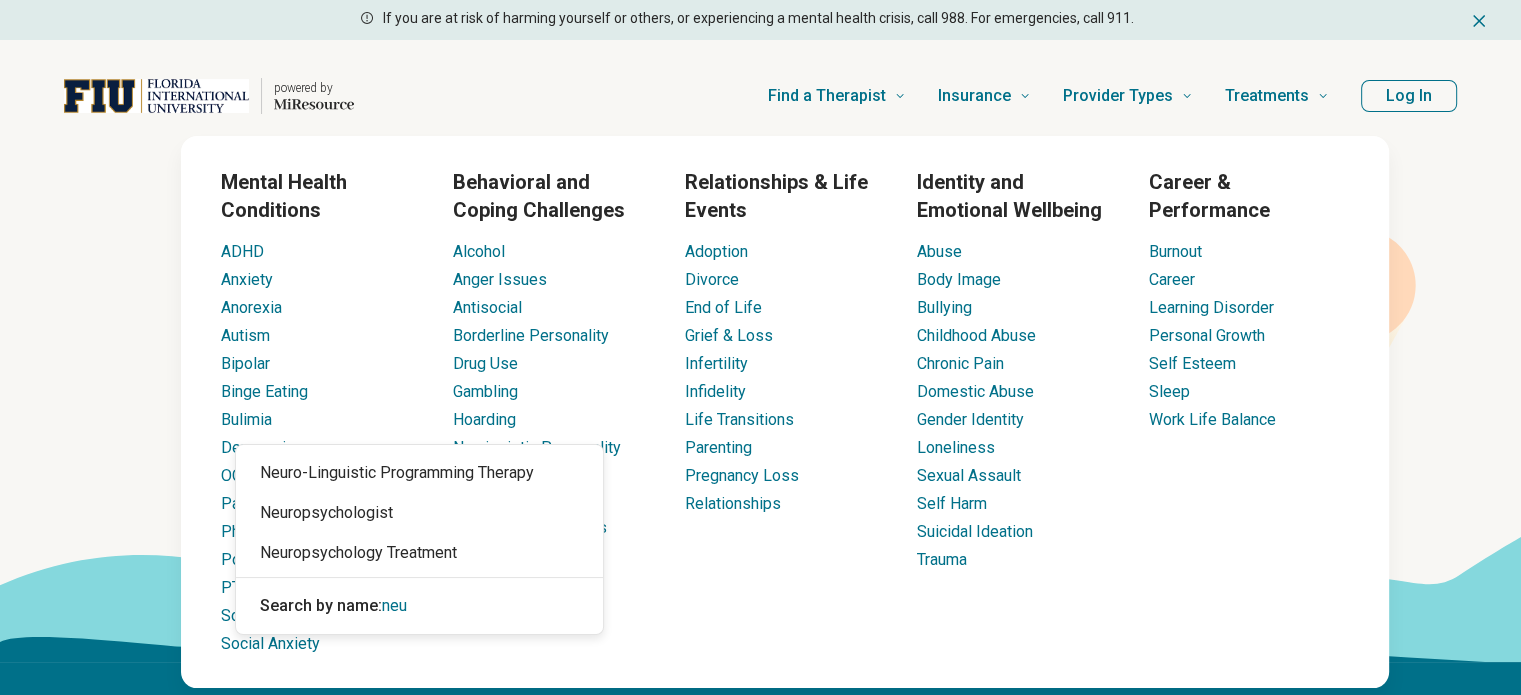 type on "****" 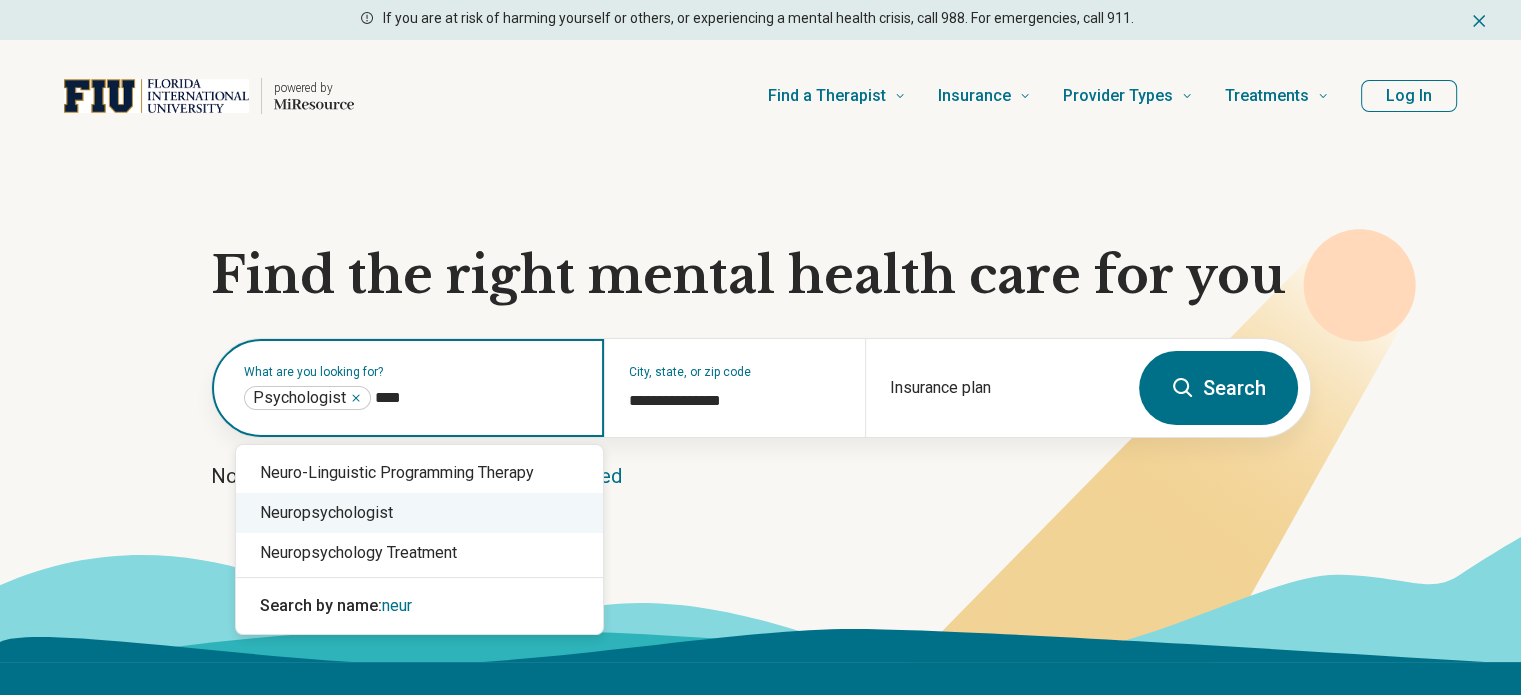 click on "Neuropsychologist" at bounding box center (419, 513) 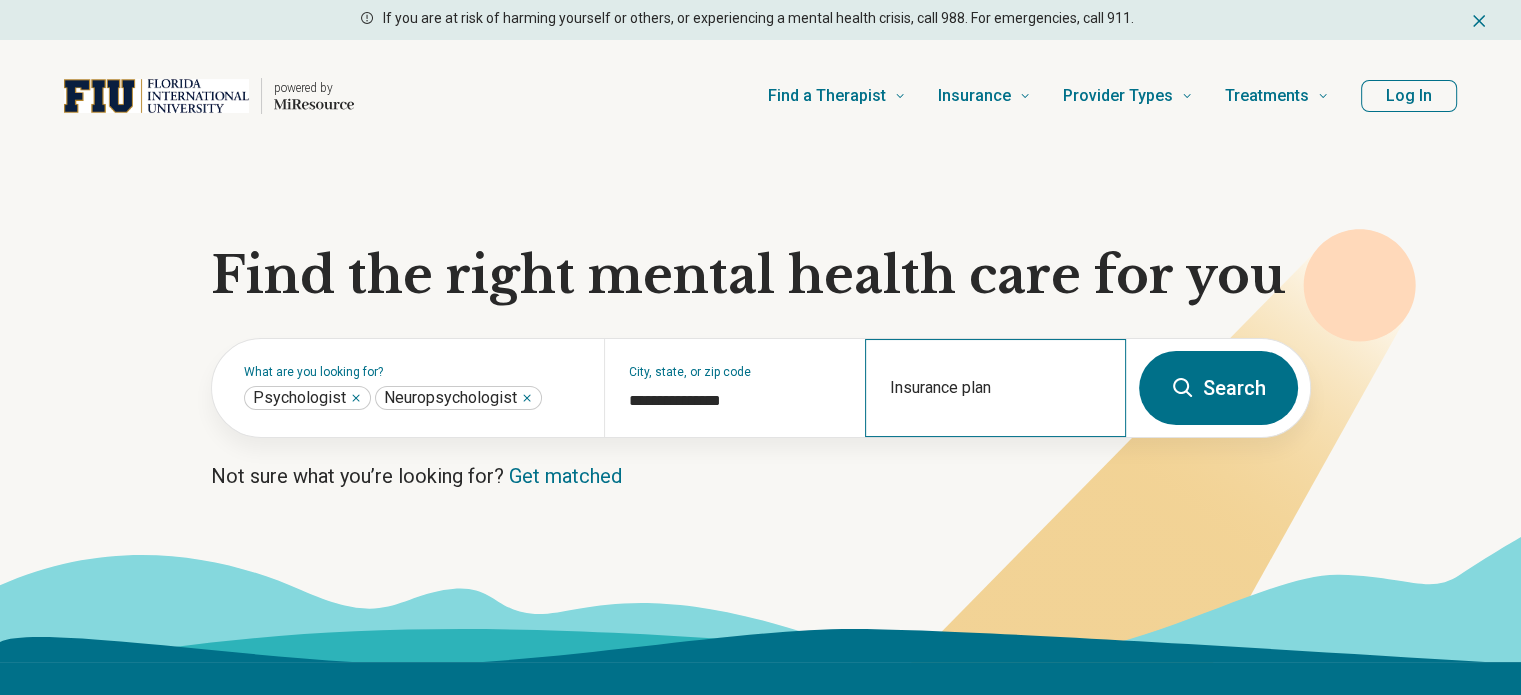 click on "Insurance plan" at bounding box center [995, 388] 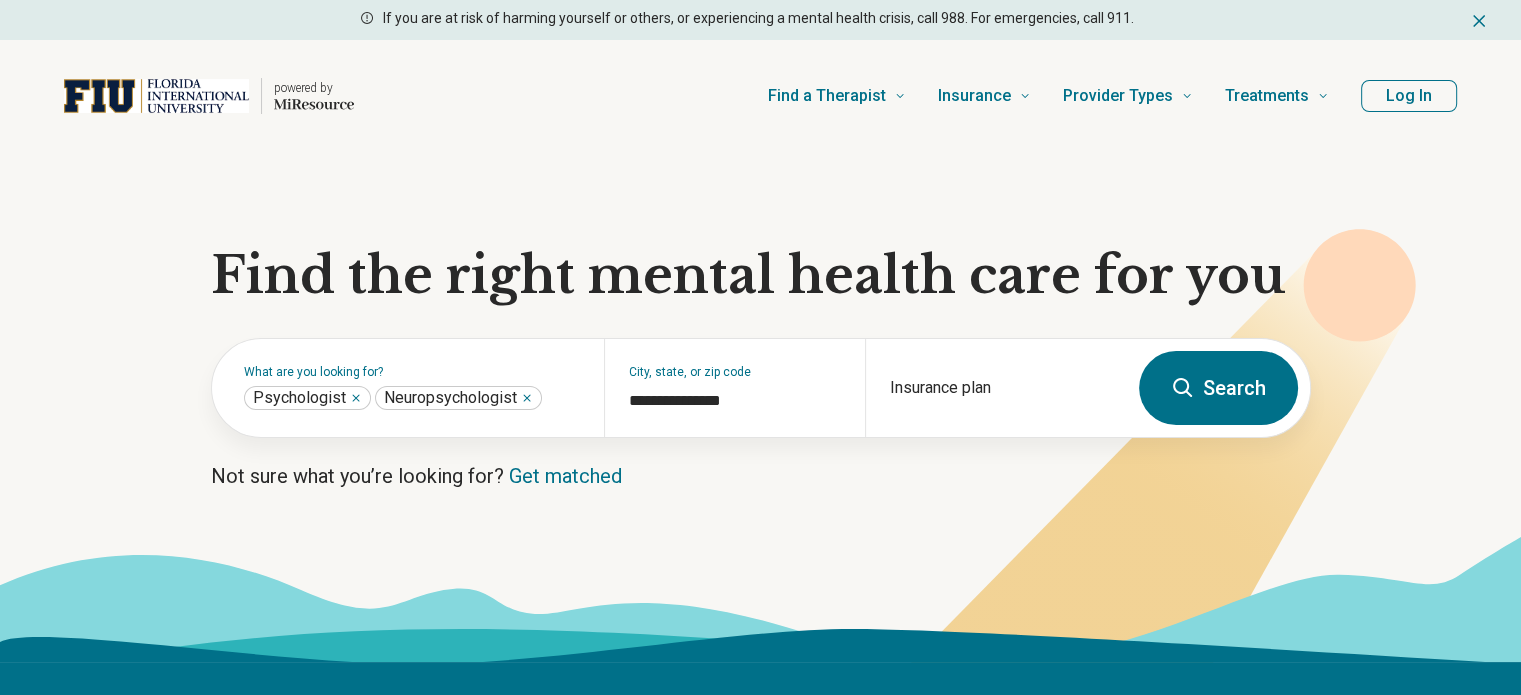 click on "Search" at bounding box center (1218, 388) 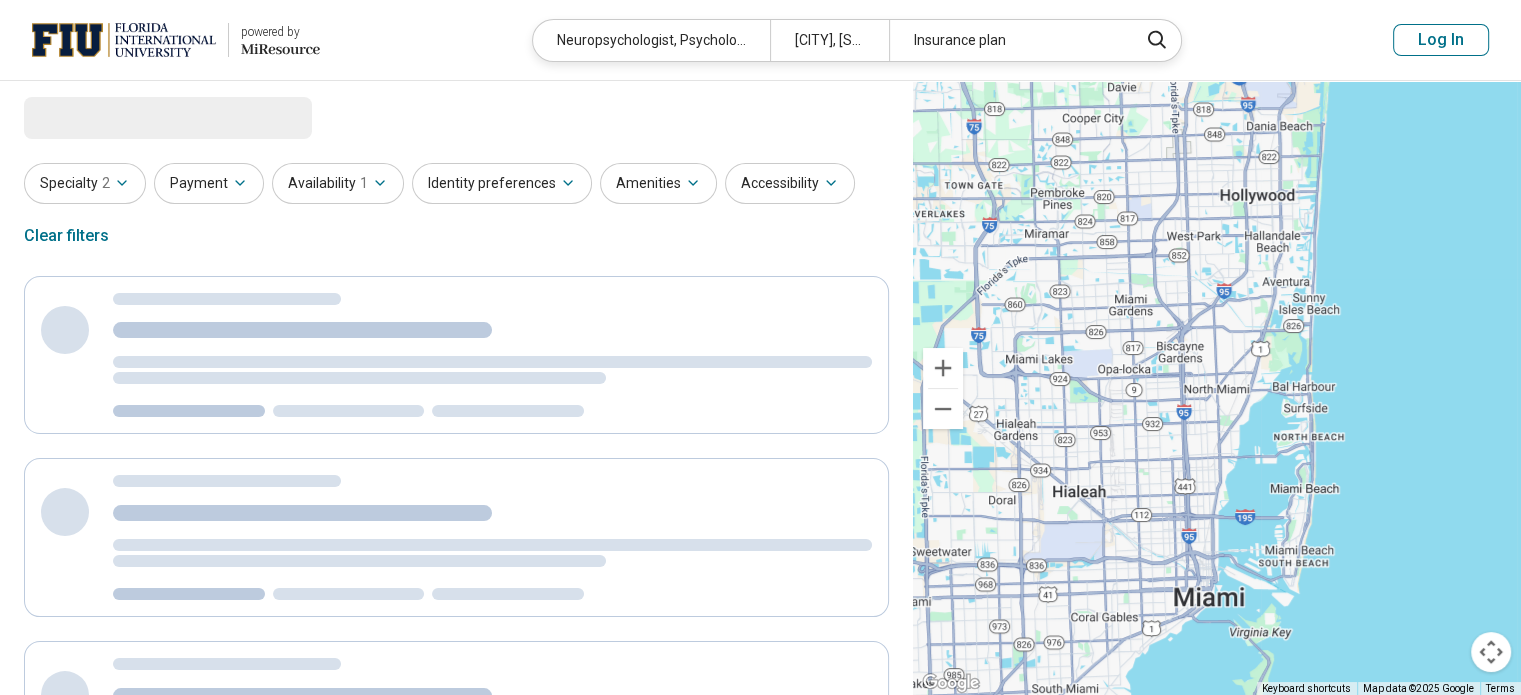 select on "***" 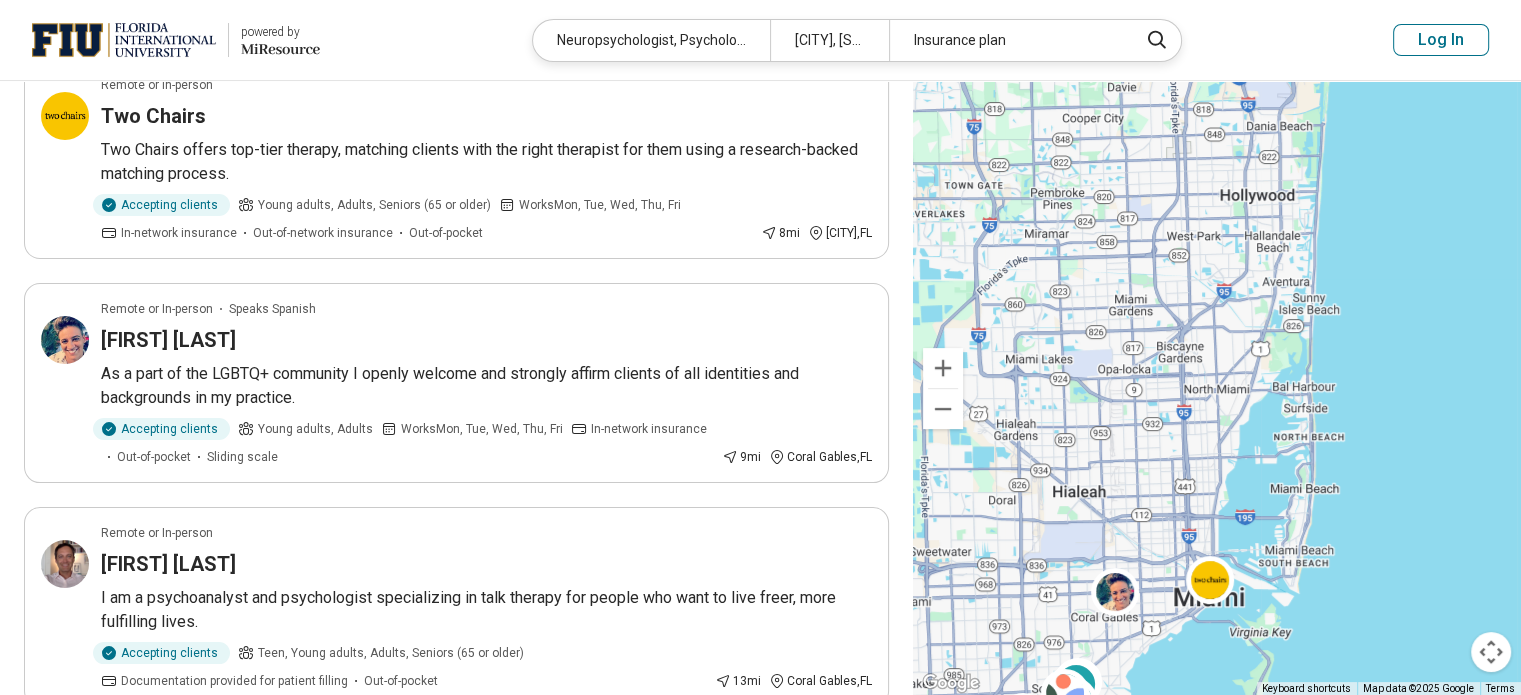 scroll, scrollTop: 0, scrollLeft: 0, axis: both 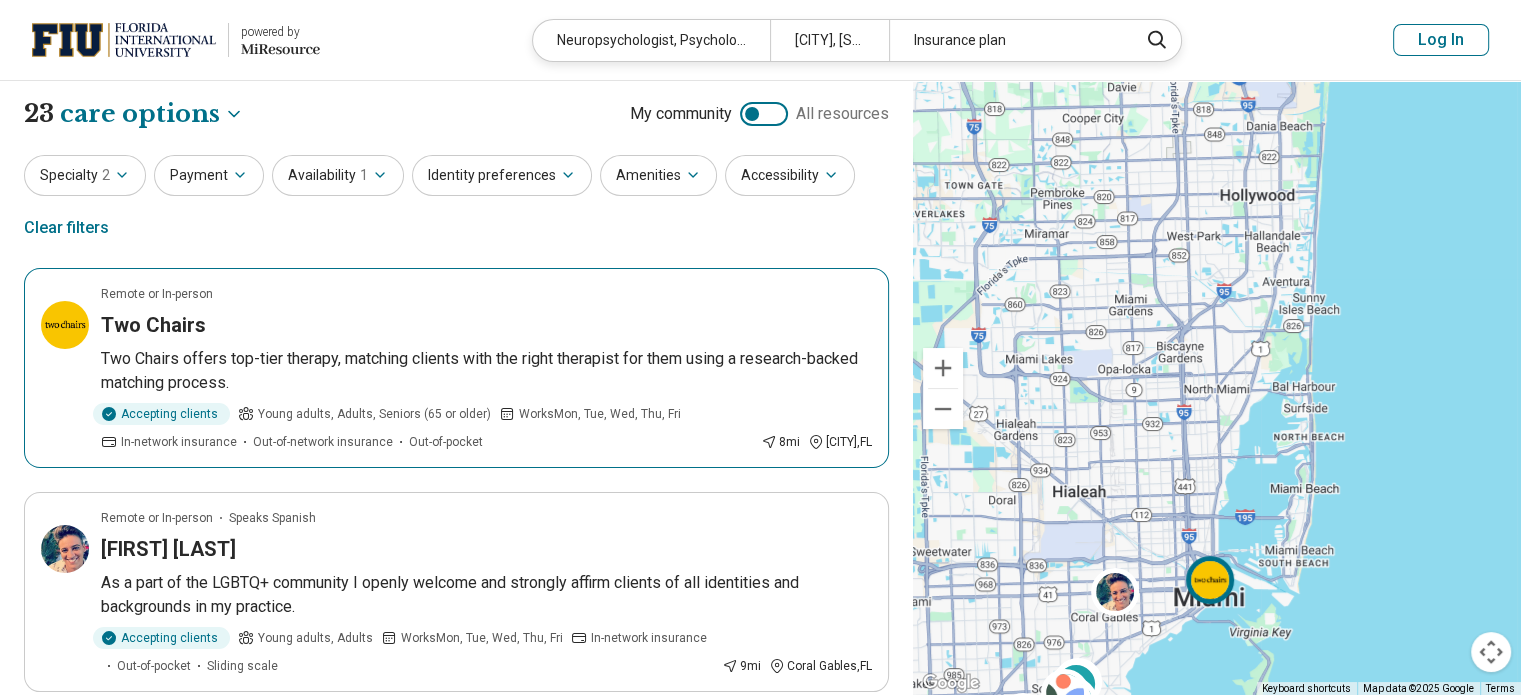 click on "Two Chairs offers top-tier therapy, matching clients with the right therapist for them using a research-backed matching process." at bounding box center (486, 371) 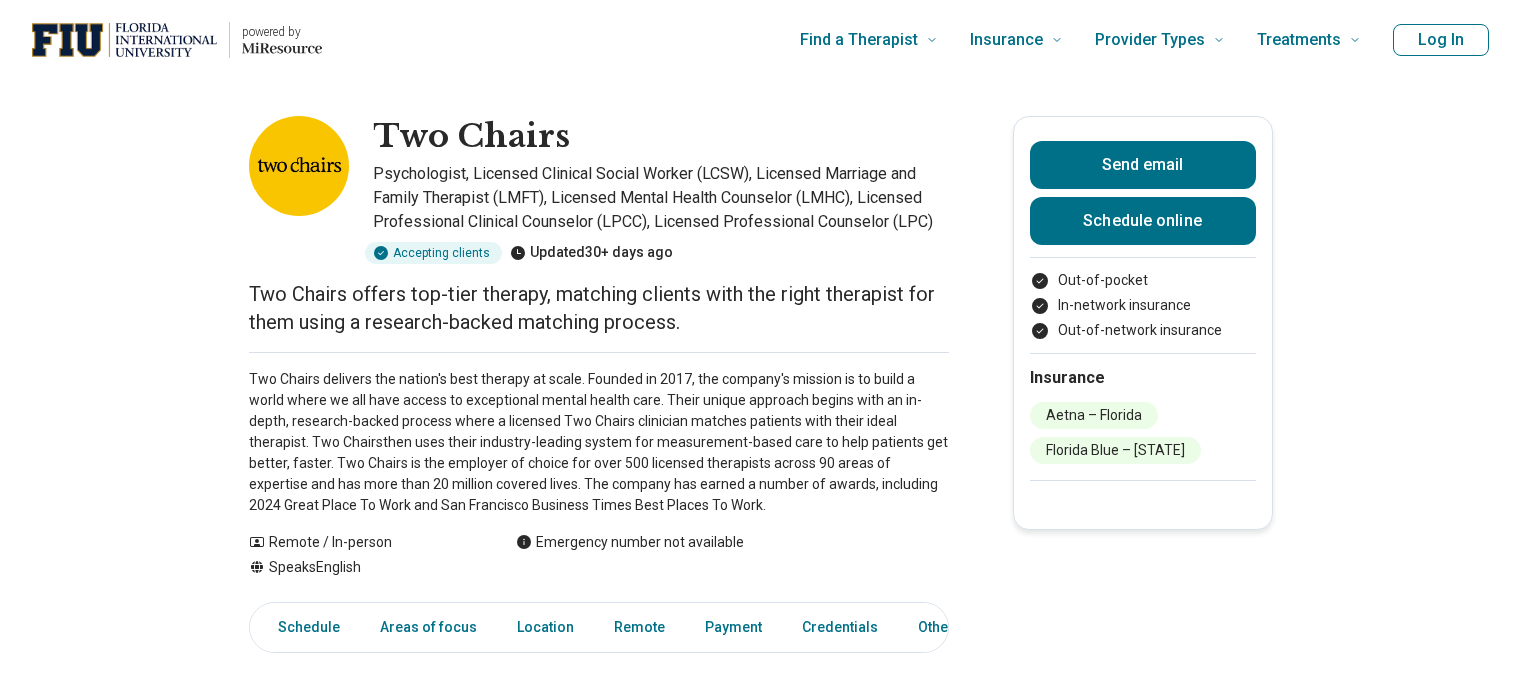 scroll, scrollTop: 0, scrollLeft: 0, axis: both 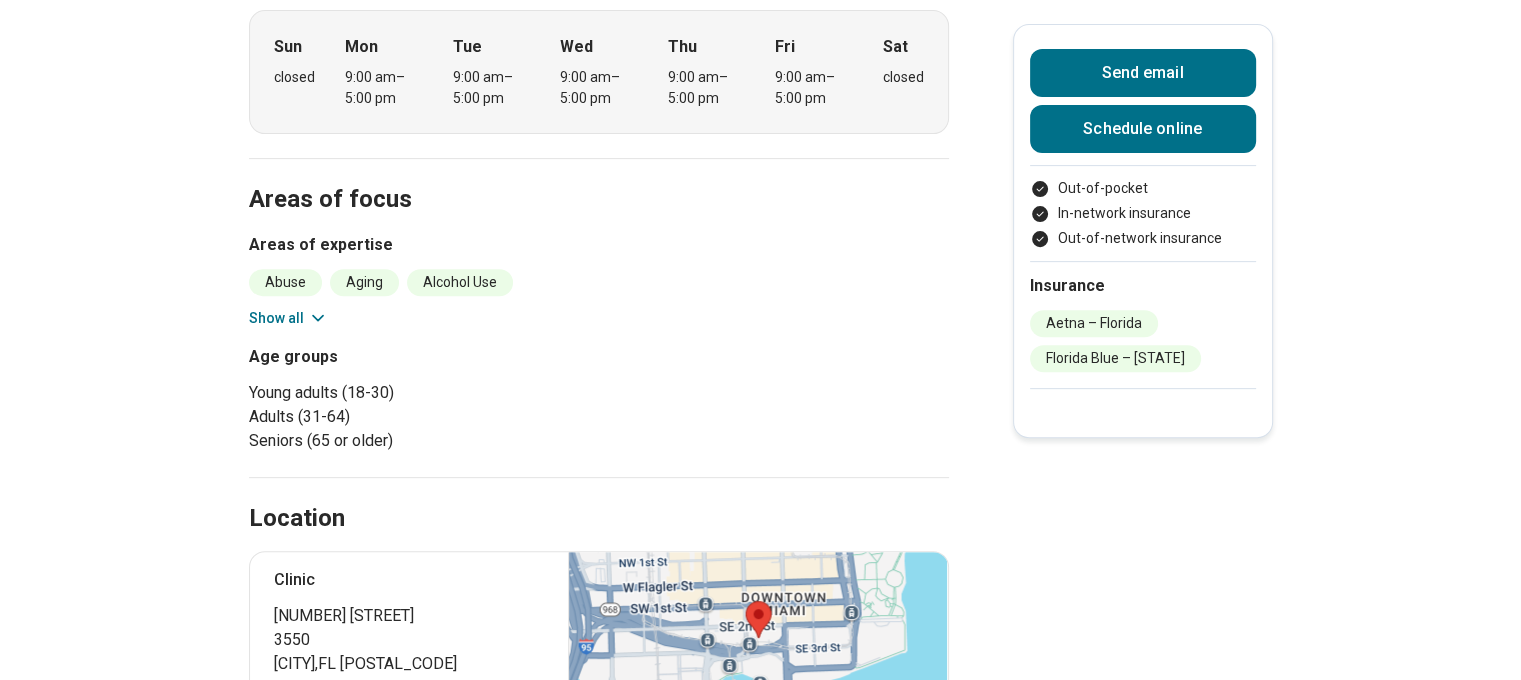 click on "Show all" at bounding box center (288, 318) 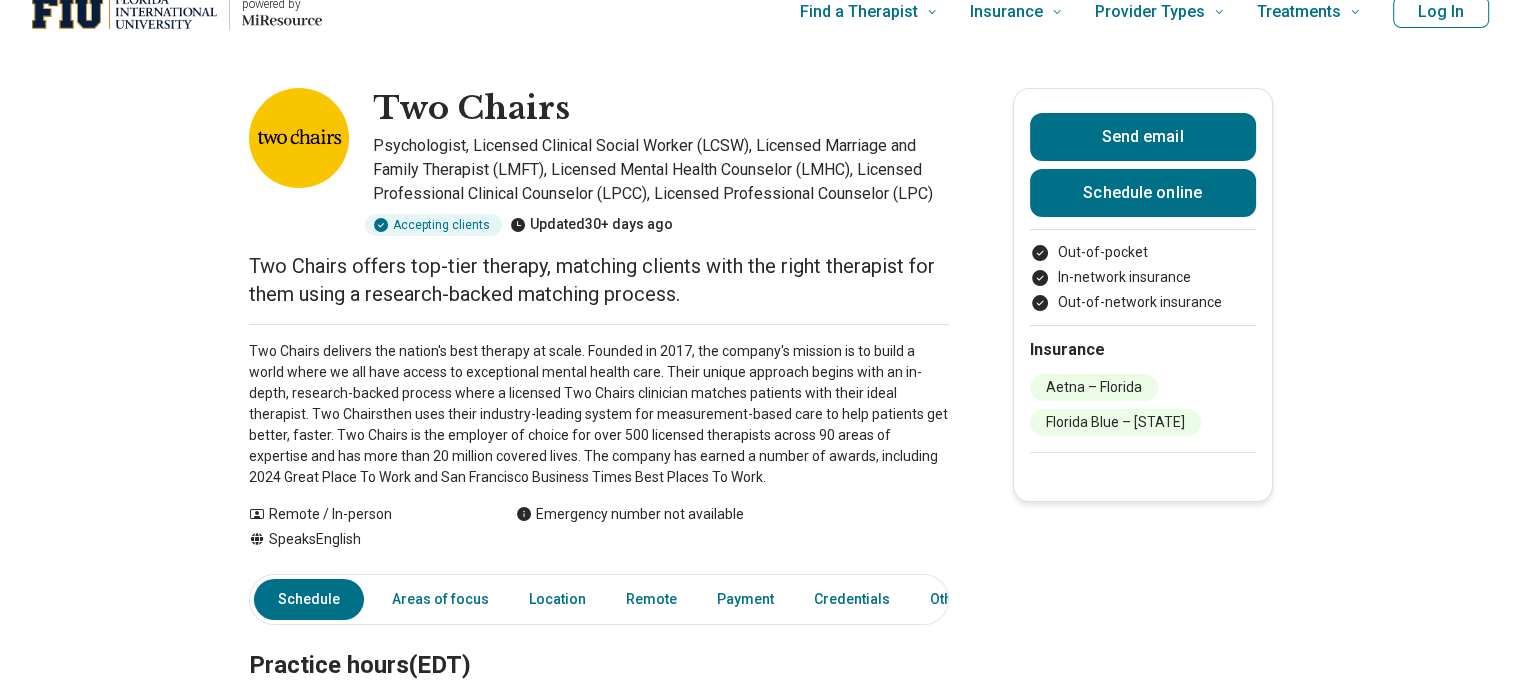 scroll, scrollTop: 0, scrollLeft: 0, axis: both 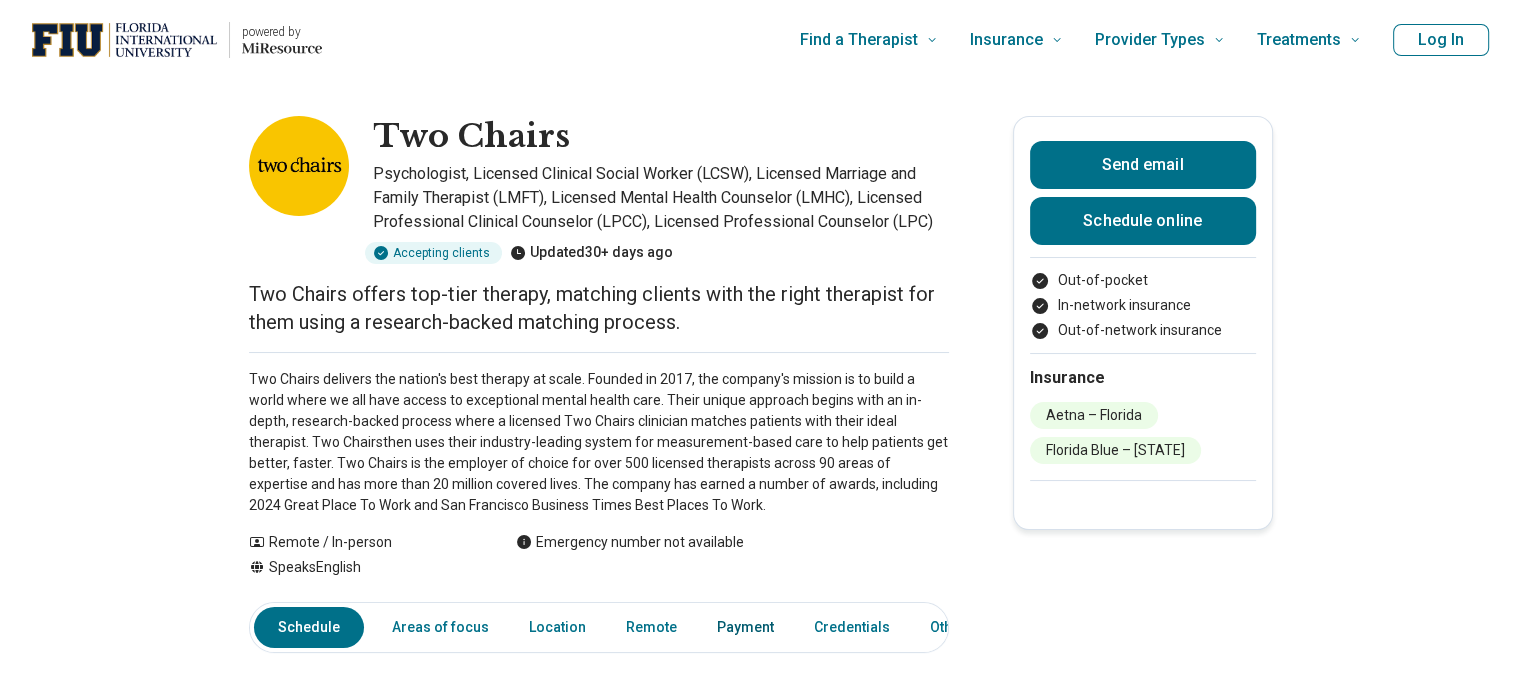 click on "Payment" at bounding box center [745, 627] 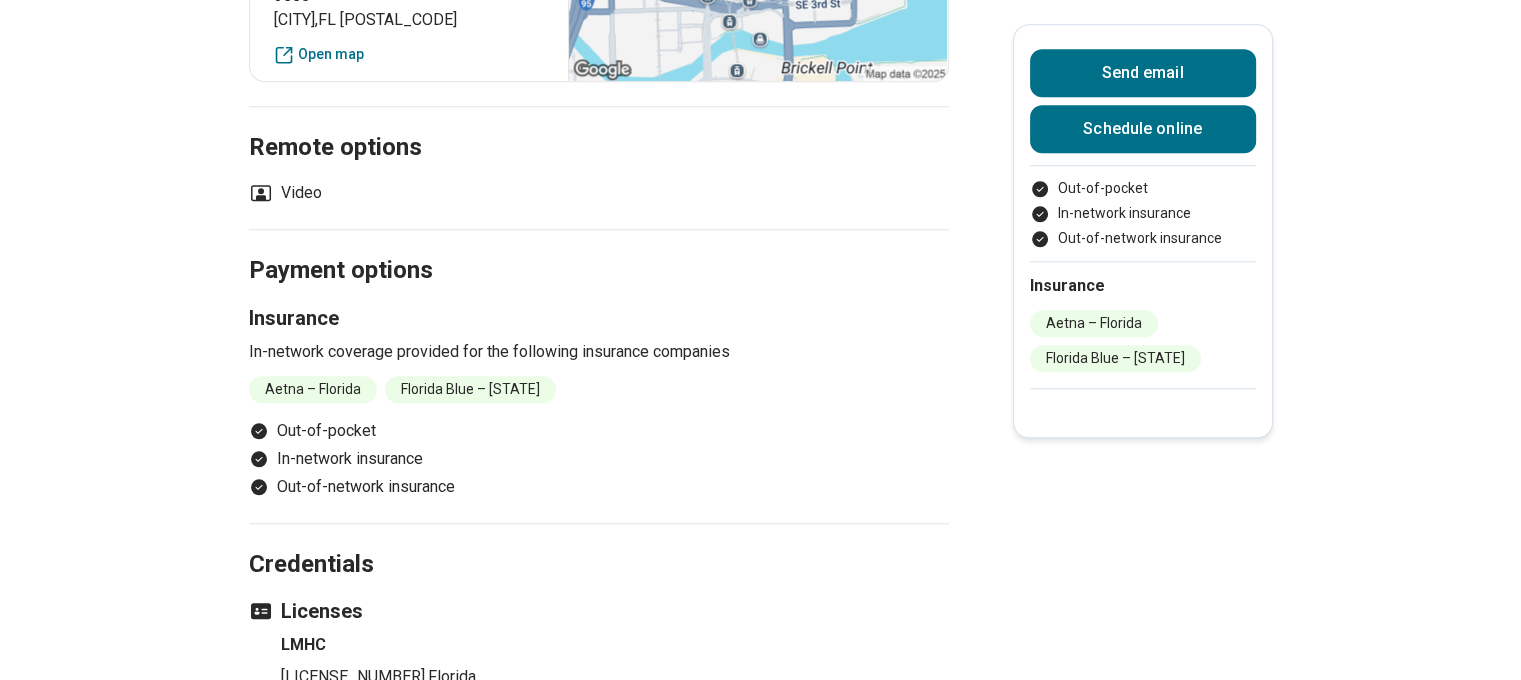scroll, scrollTop: 2159, scrollLeft: 0, axis: vertical 